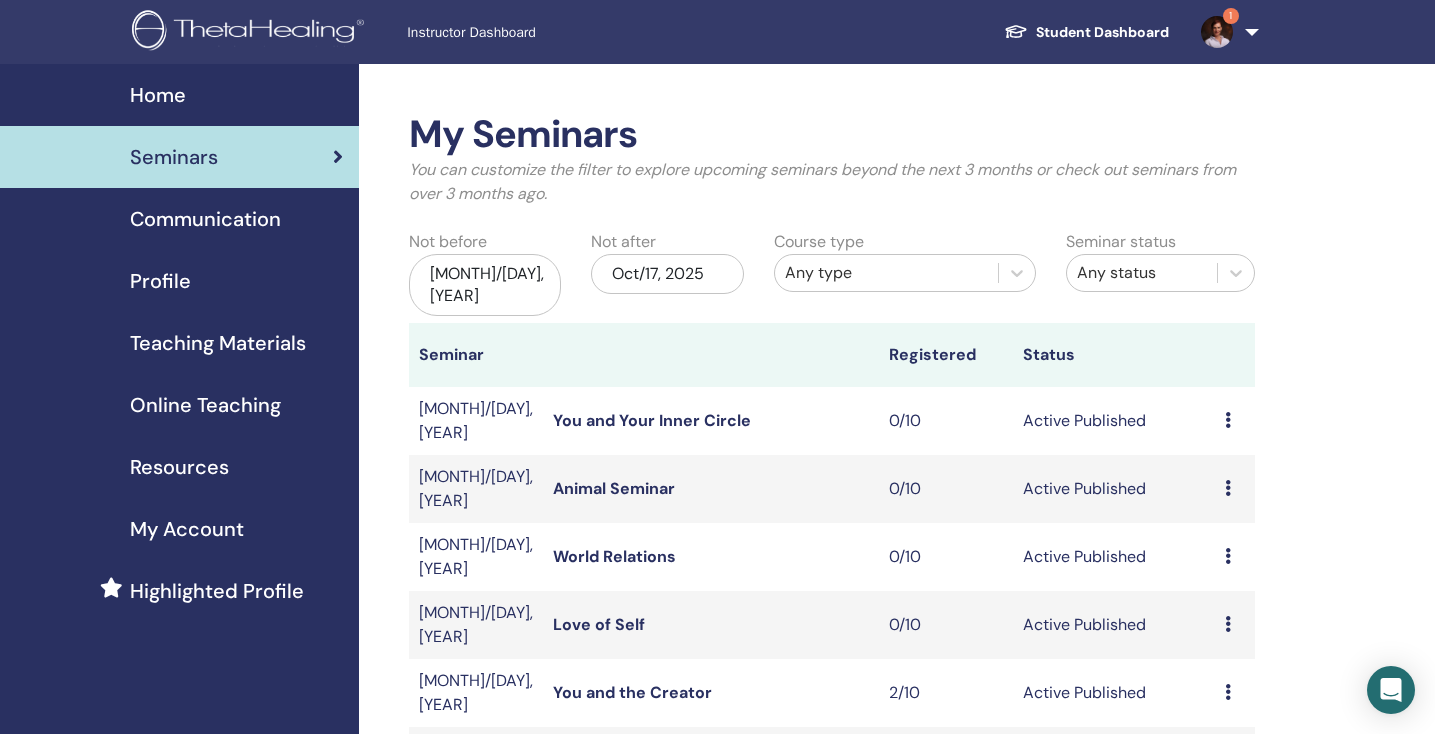 scroll, scrollTop: 213, scrollLeft: 0, axis: vertical 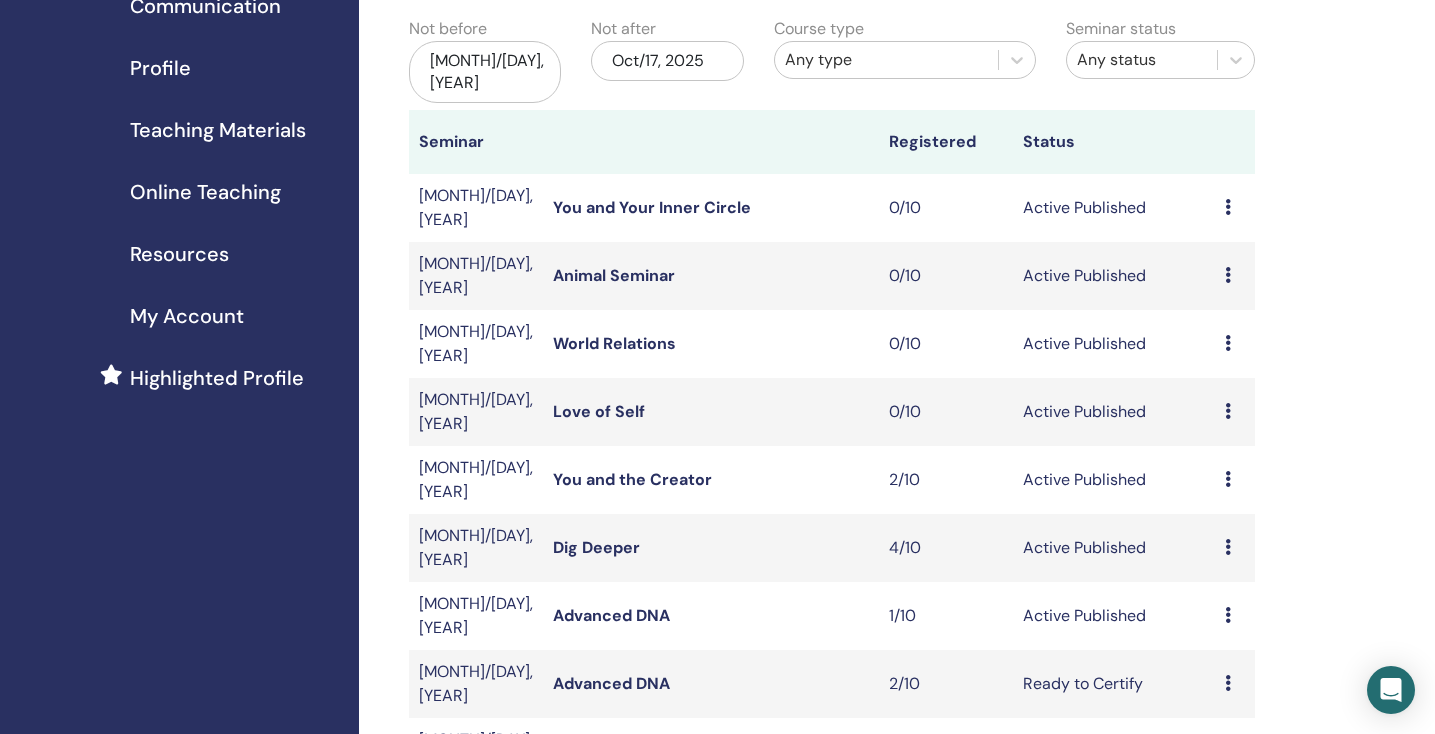 click on "Dig Deeper" at bounding box center (596, 547) 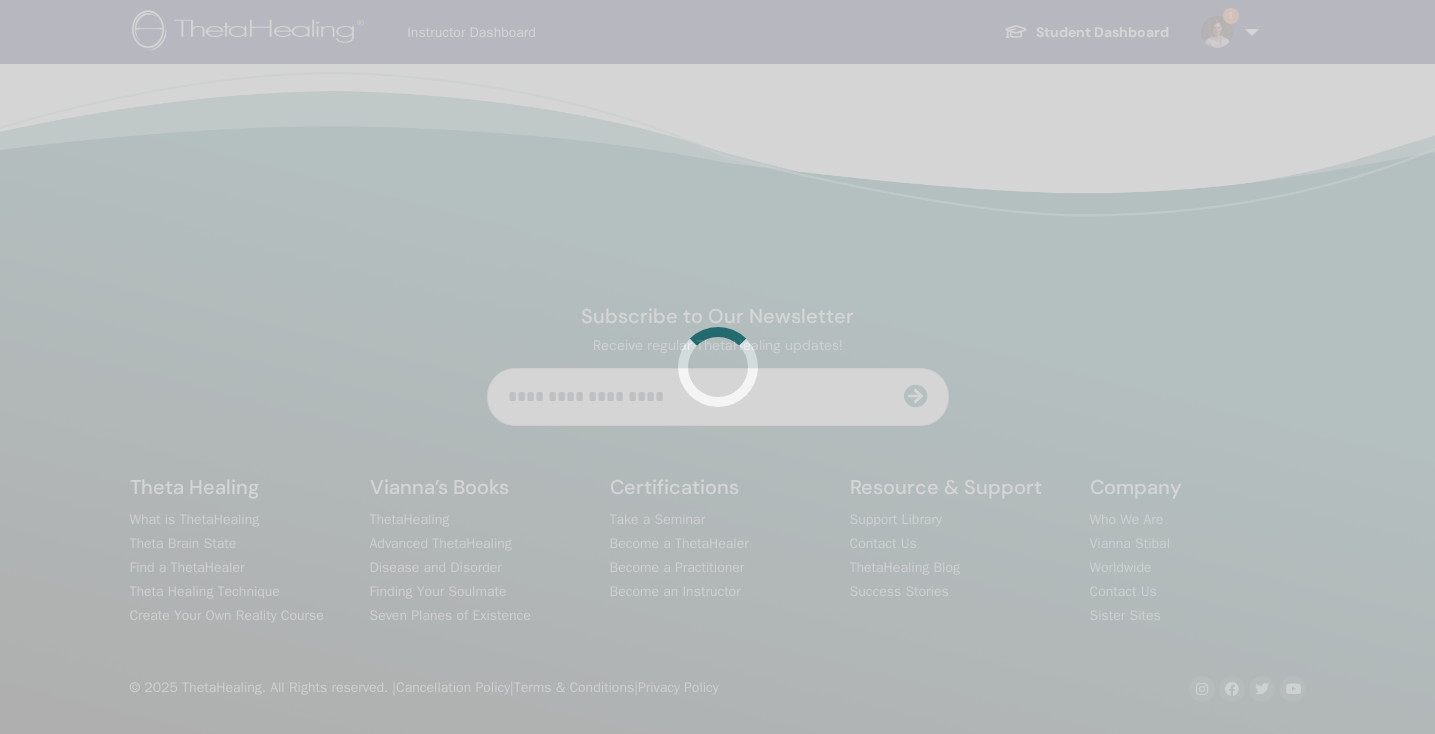 scroll, scrollTop: 0, scrollLeft: 0, axis: both 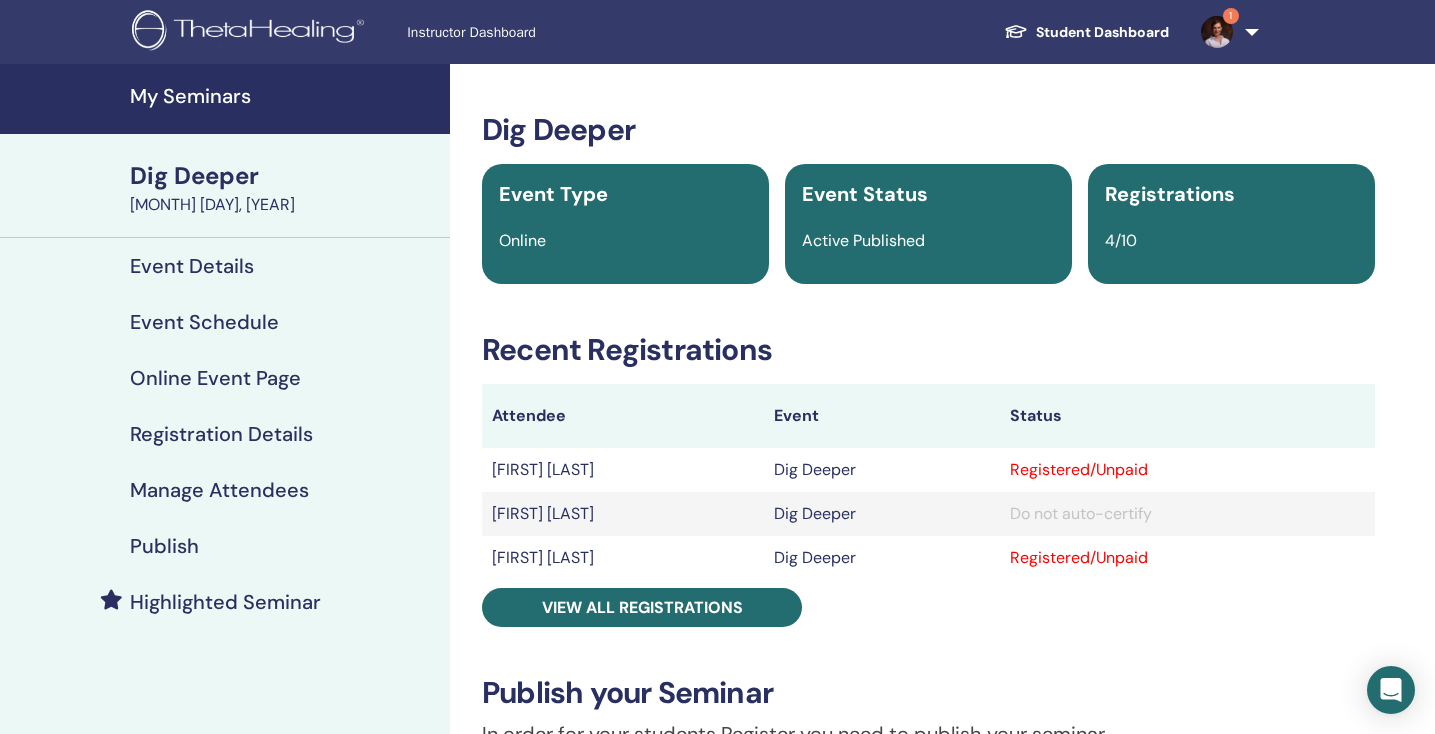 click on "Manage Attendees" at bounding box center [219, 490] 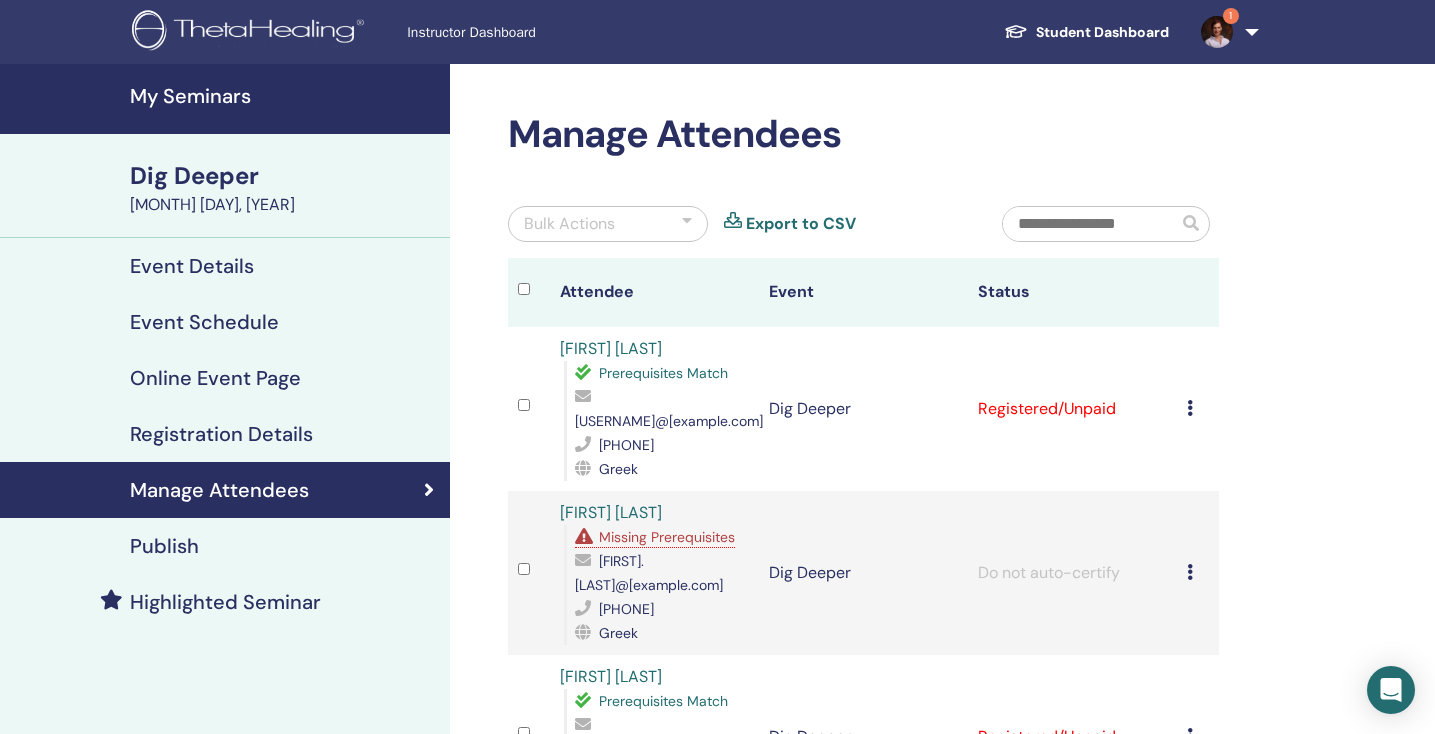 scroll, scrollTop: 0, scrollLeft: 0, axis: both 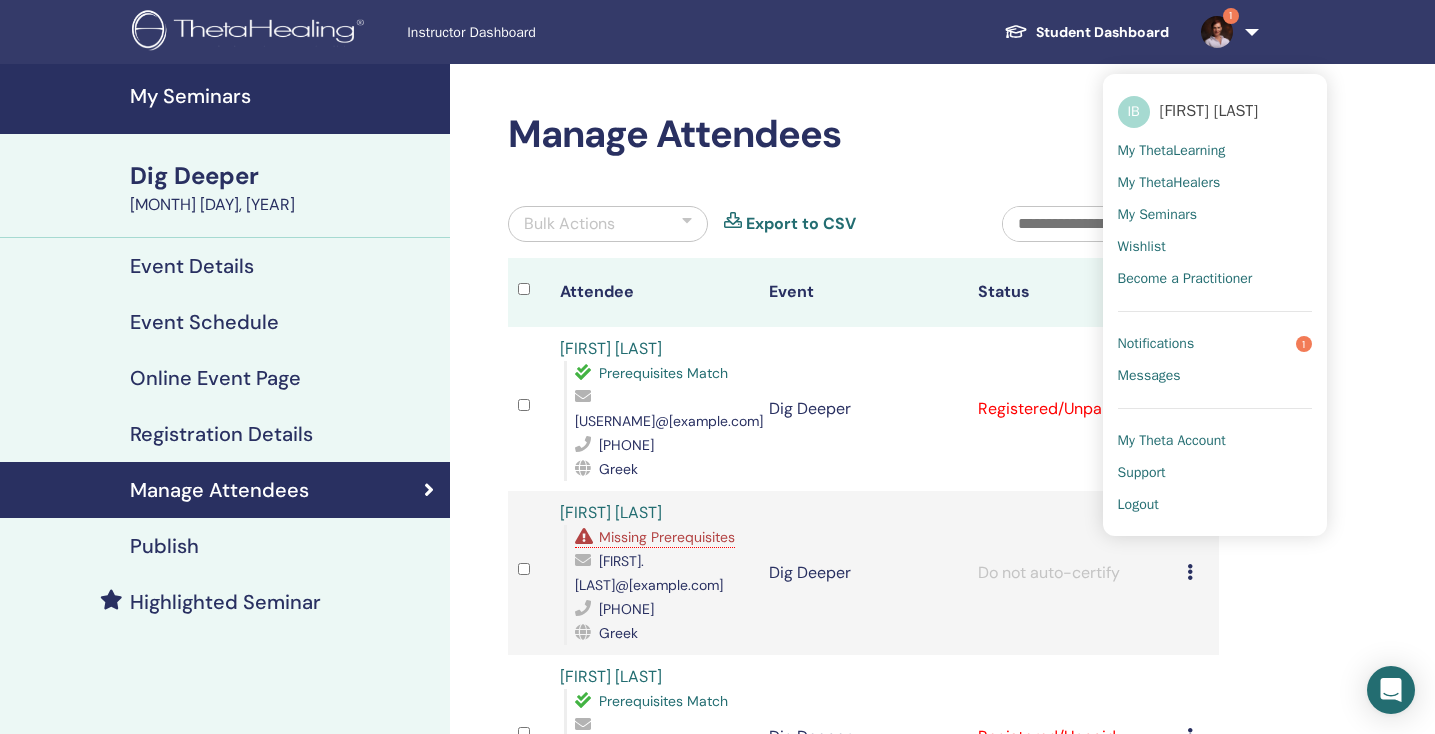 click on "Notifications" at bounding box center (1156, 344) 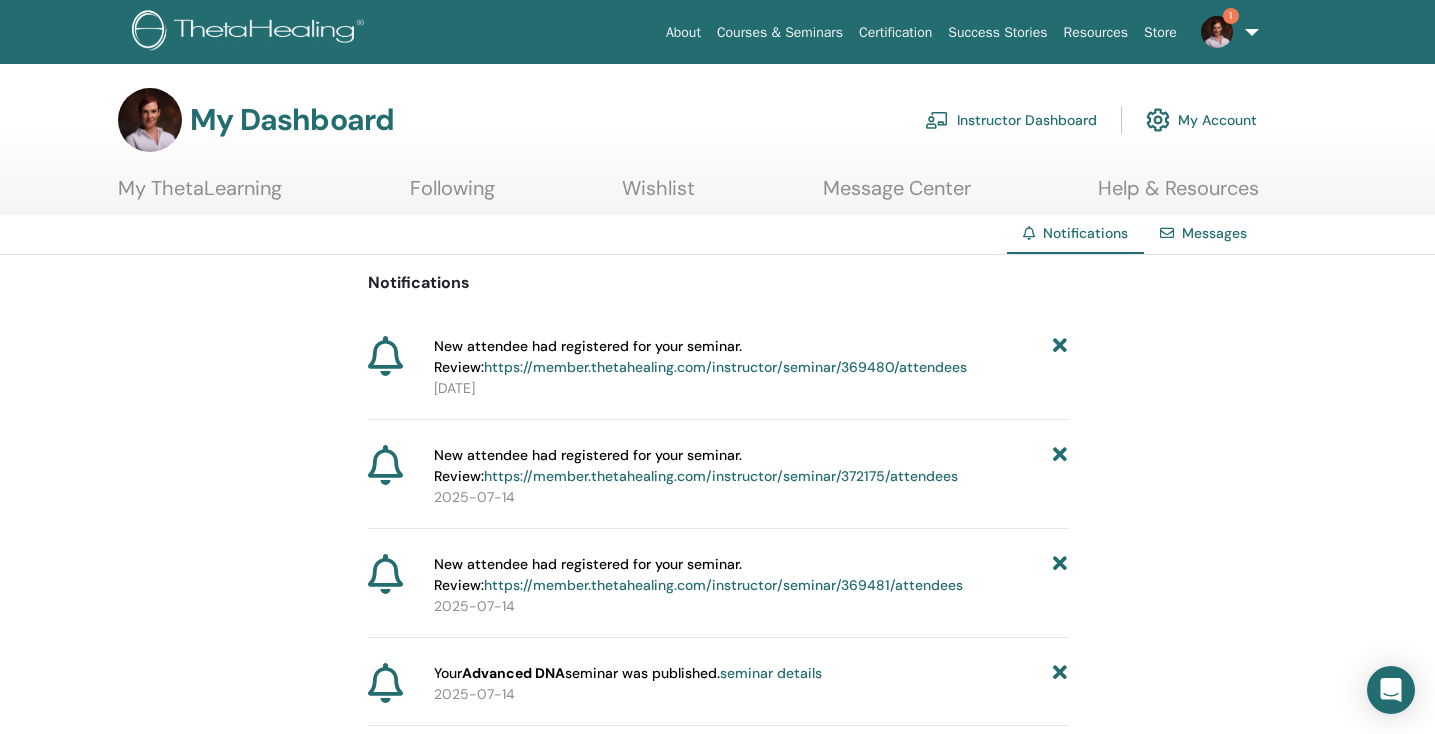 scroll, scrollTop: 0, scrollLeft: 0, axis: both 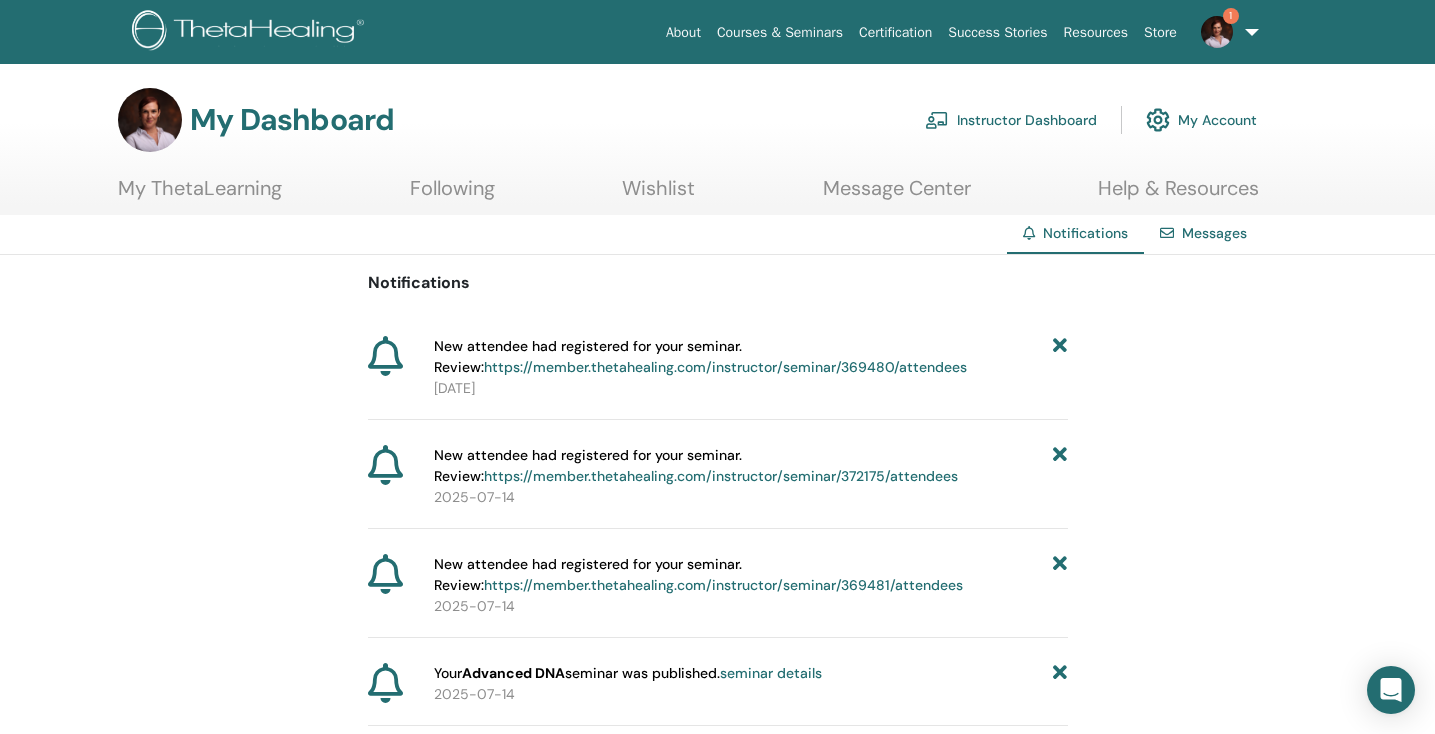 click on "Instructor Dashboard" at bounding box center (1011, 120) 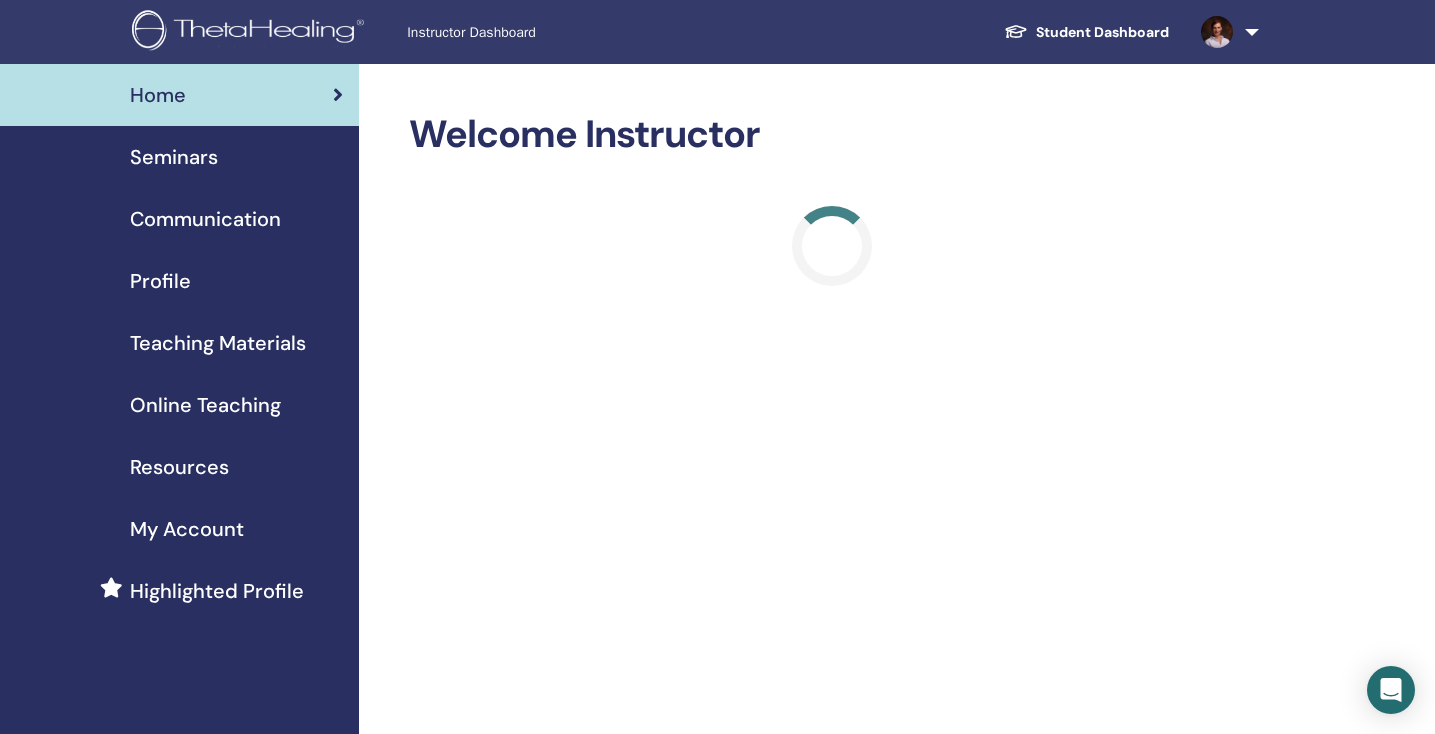 scroll, scrollTop: 0, scrollLeft: 0, axis: both 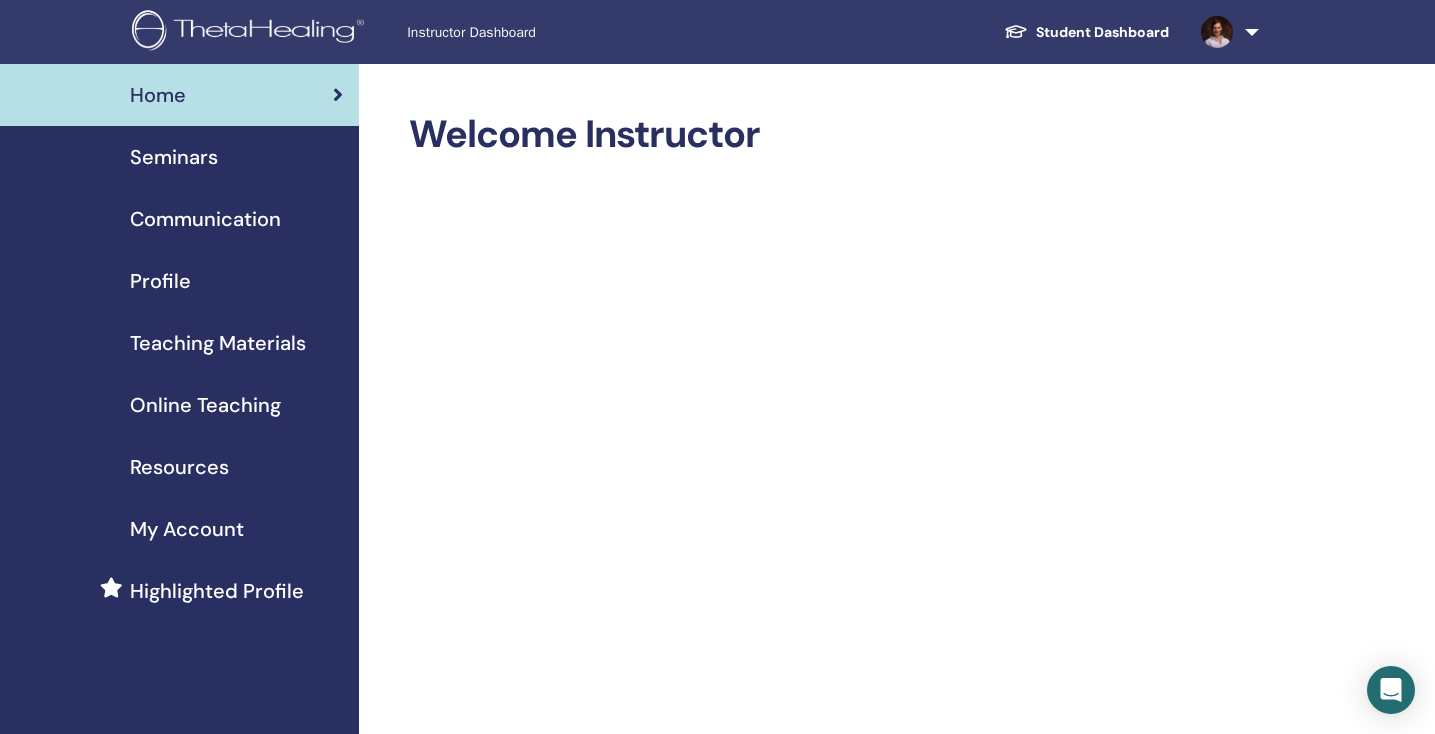 click on "Seminars" at bounding box center (174, 157) 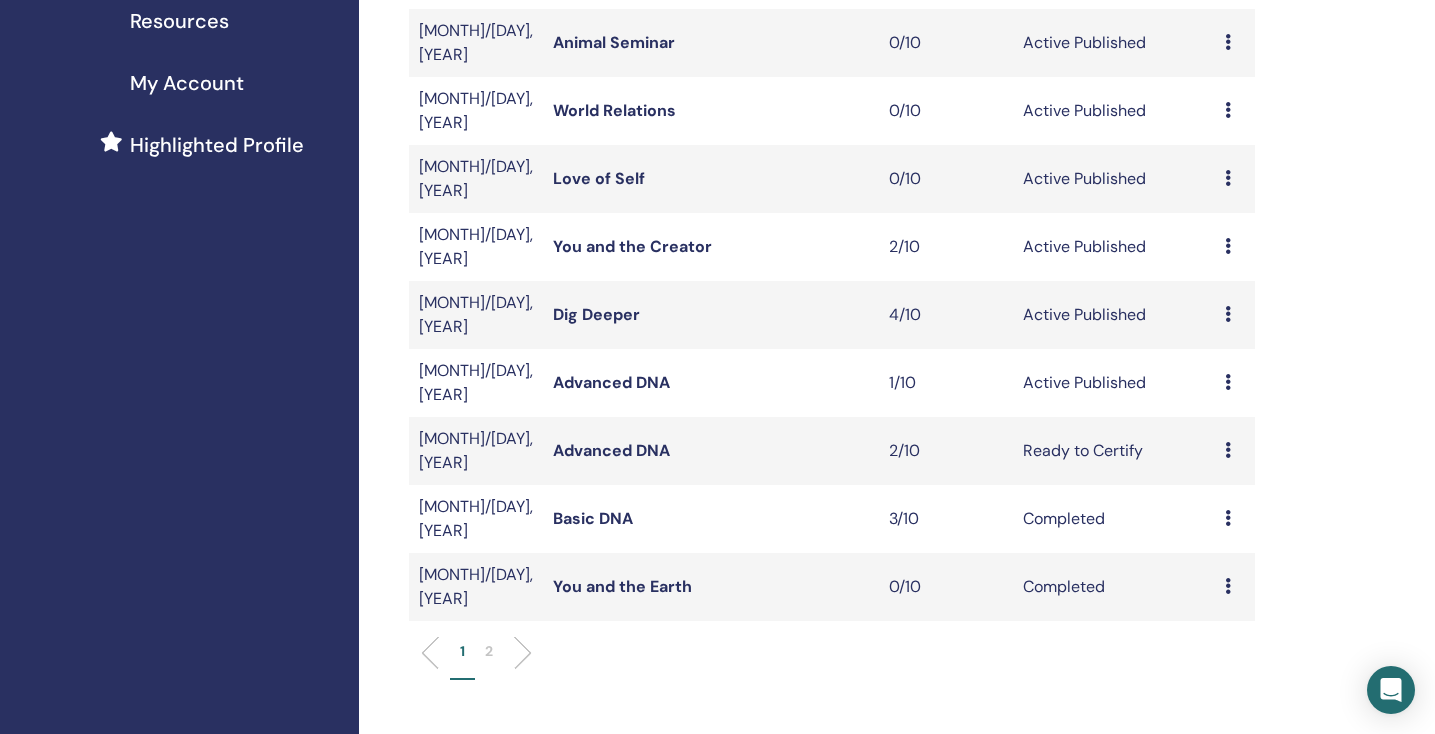 scroll, scrollTop: 447, scrollLeft: 0, axis: vertical 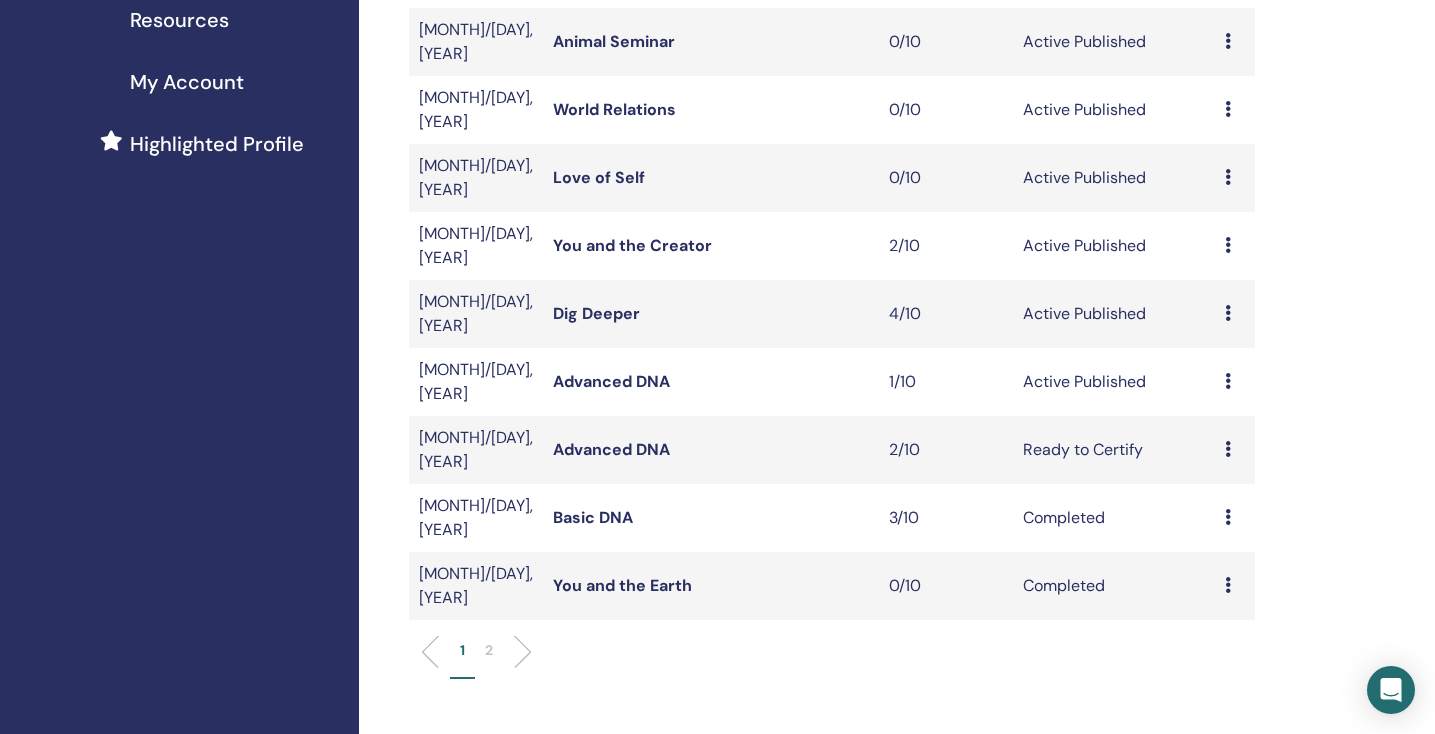 click on "Dig Deeper" at bounding box center [596, 313] 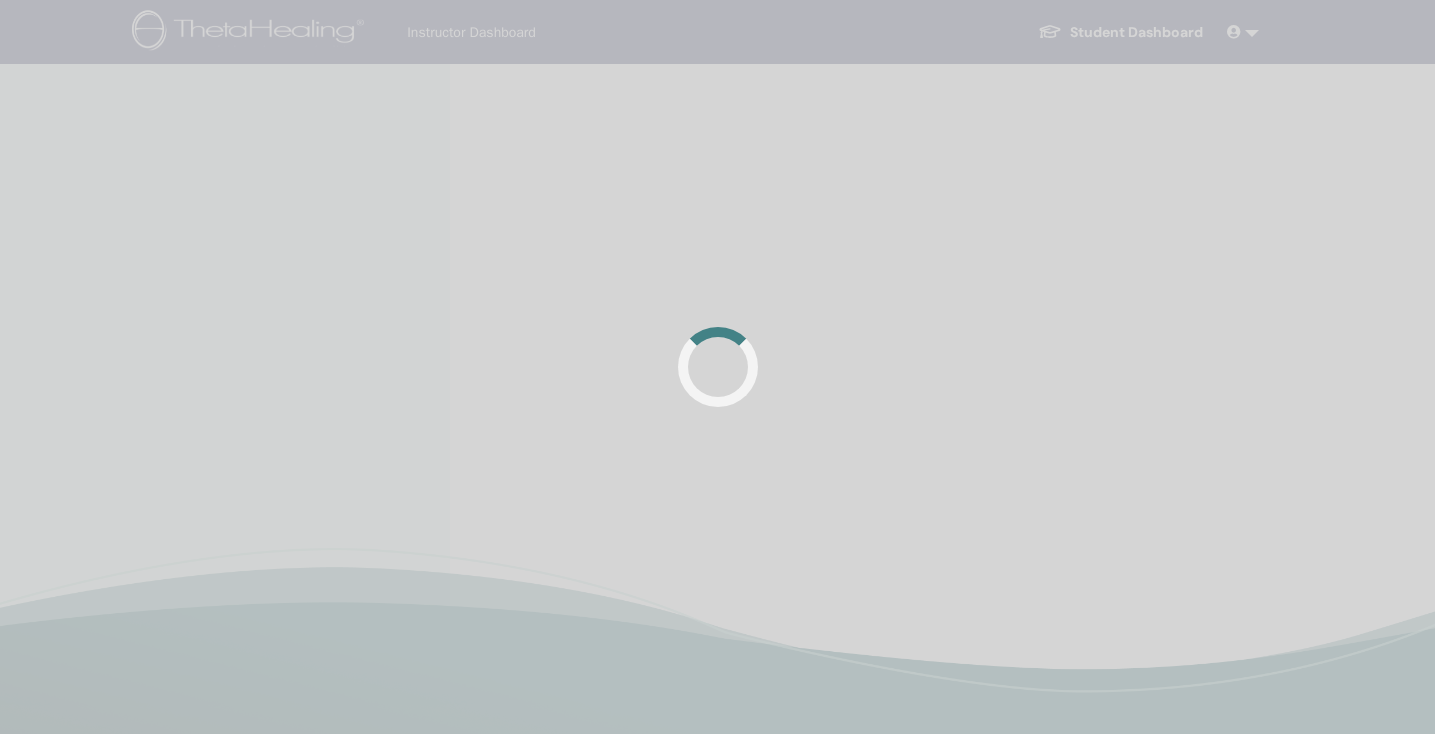 scroll, scrollTop: 0, scrollLeft: 0, axis: both 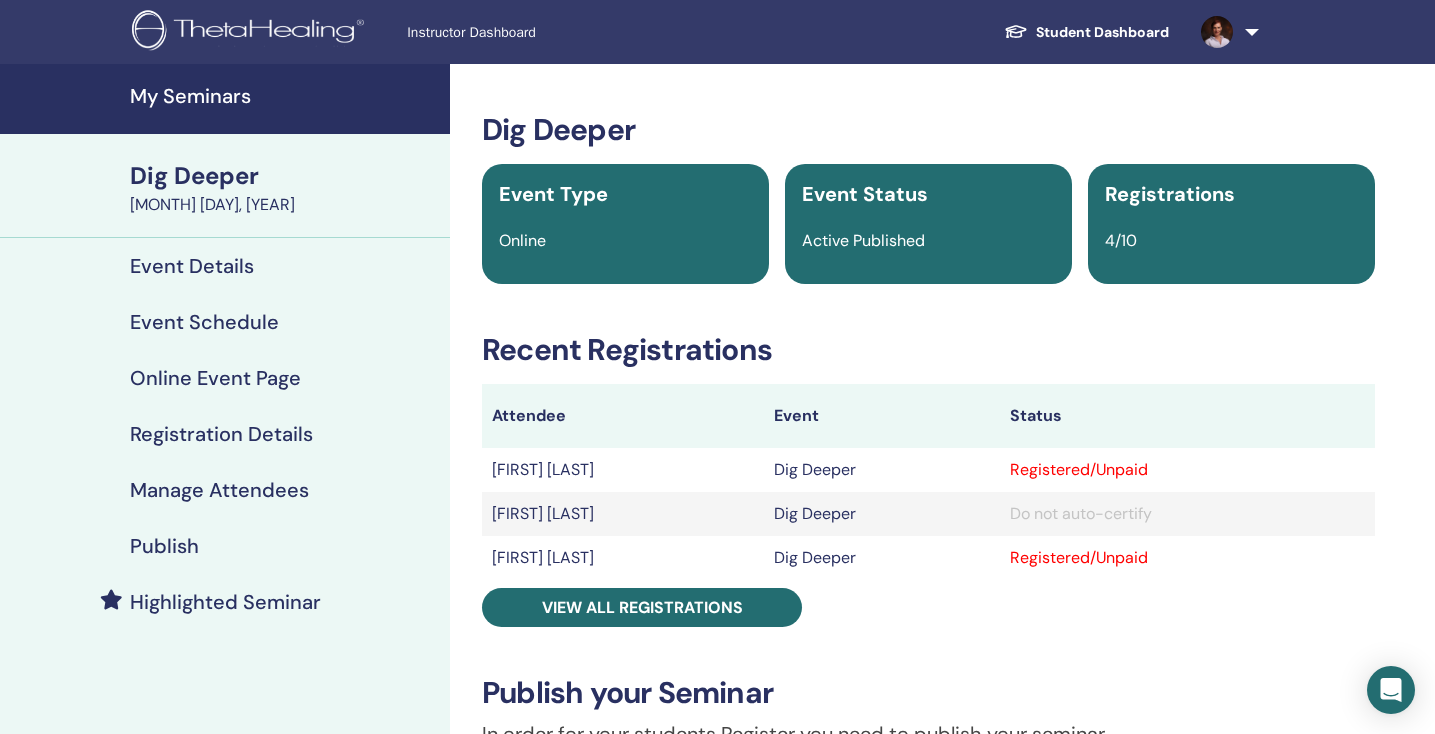 click on "Manage Attendees" at bounding box center [219, 490] 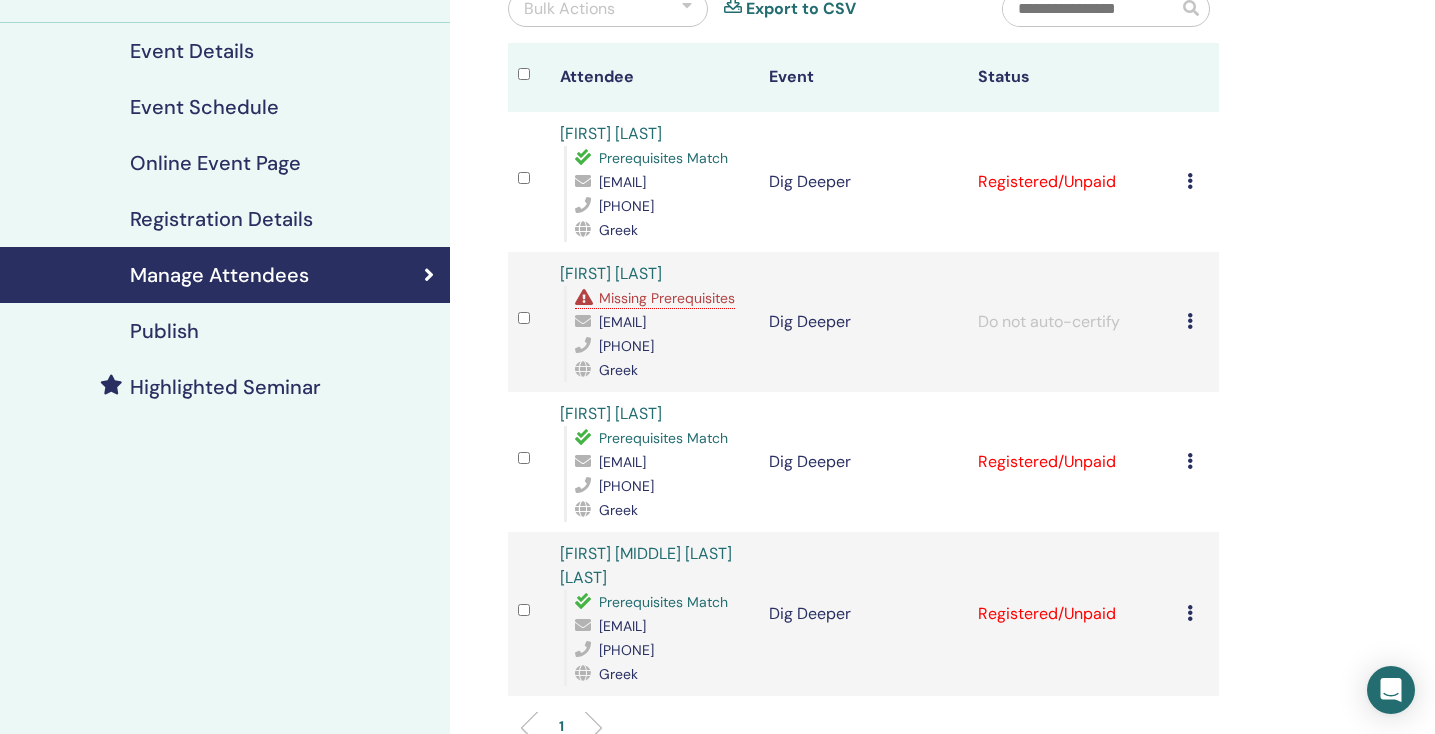 scroll, scrollTop: 218, scrollLeft: 0, axis: vertical 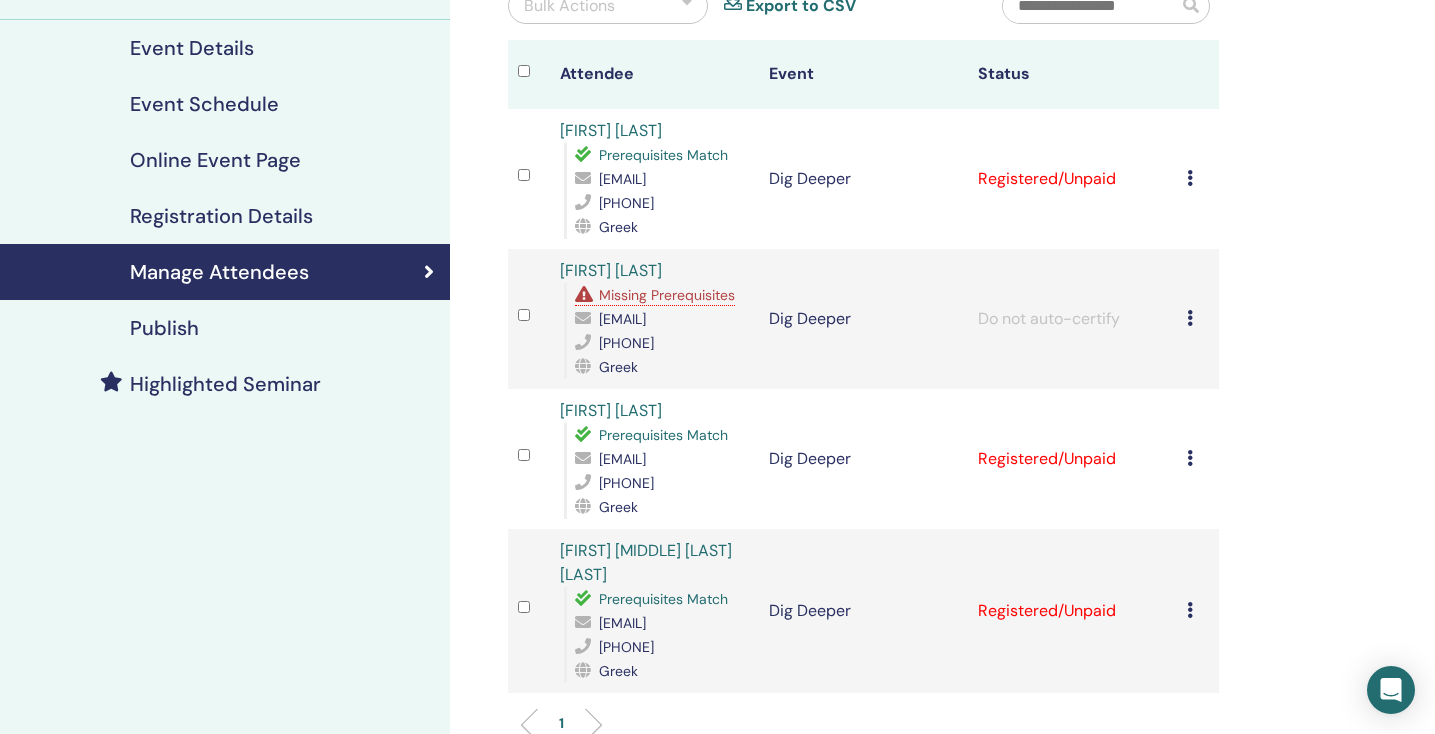 click at bounding box center [1190, 318] 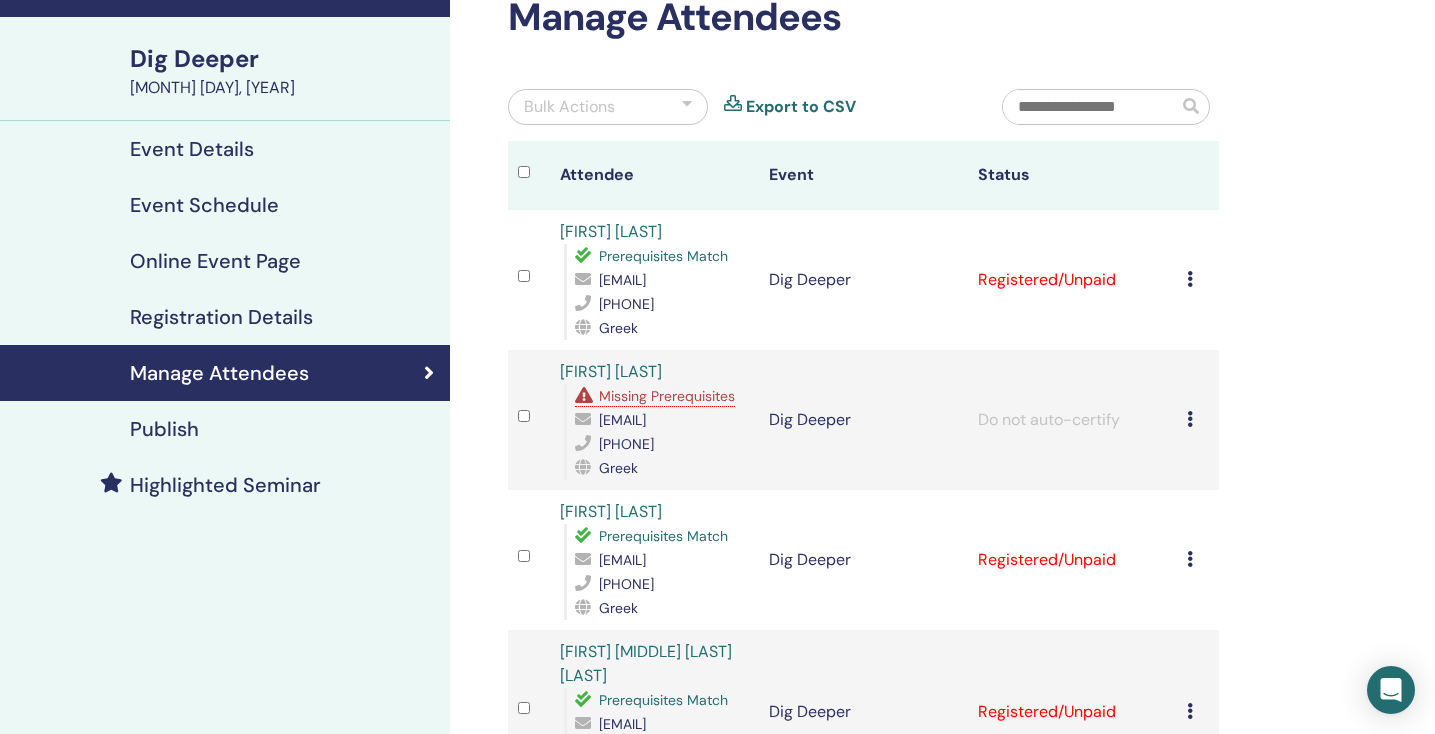 scroll, scrollTop: 117, scrollLeft: 0, axis: vertical 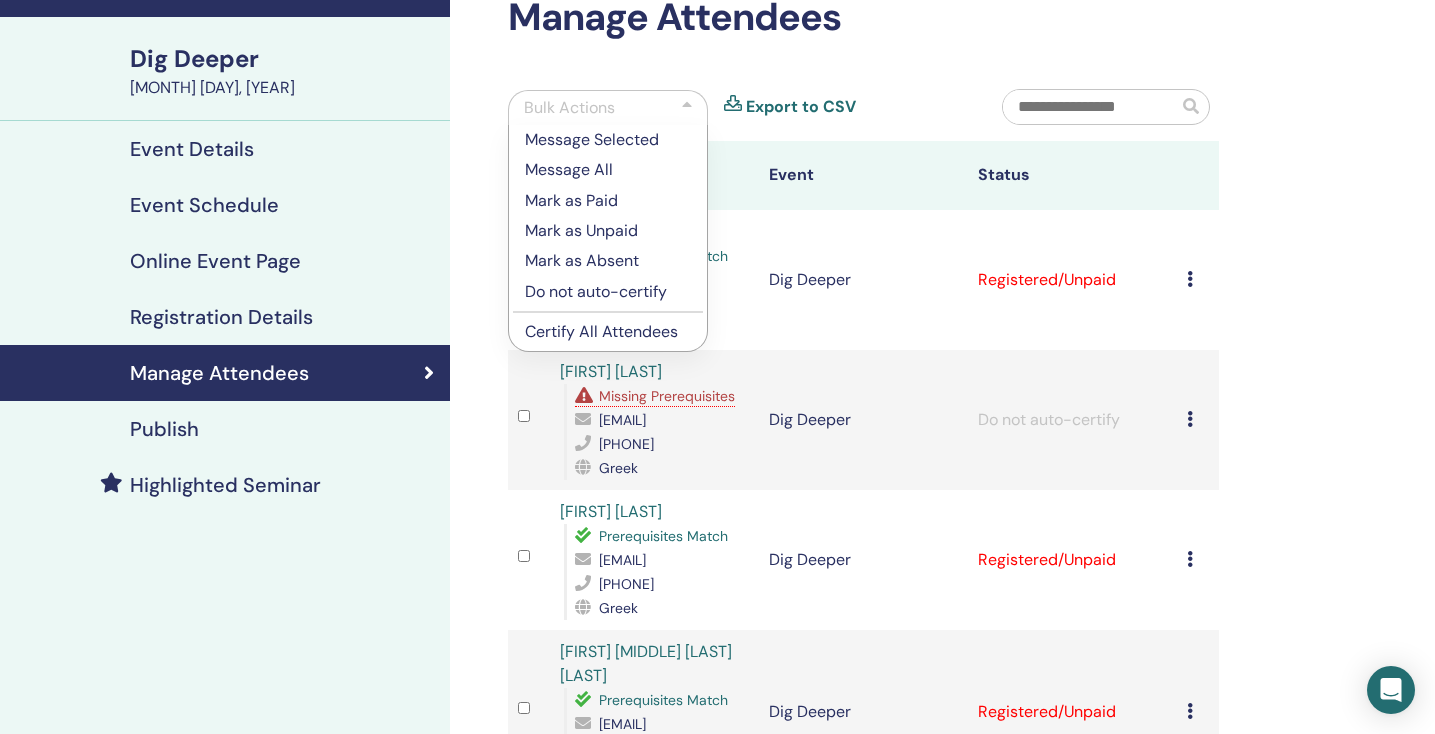 click at bounding box center (687, 108) 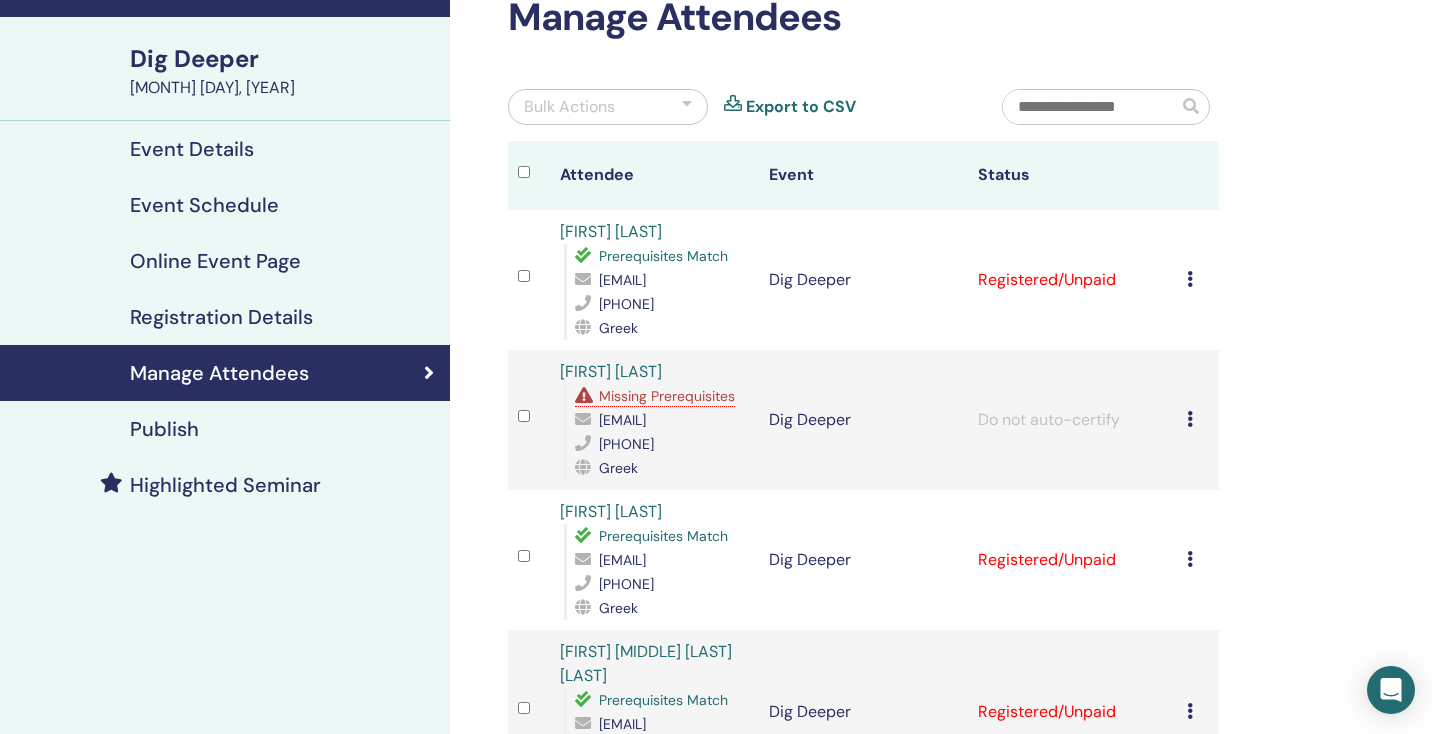 click on "Cancel Registration Do not auto-certify Mark as Paid Mark as Unpaid Mark as Absent Complete and Certify Download Certificate" at bounding box center [1198, 280] 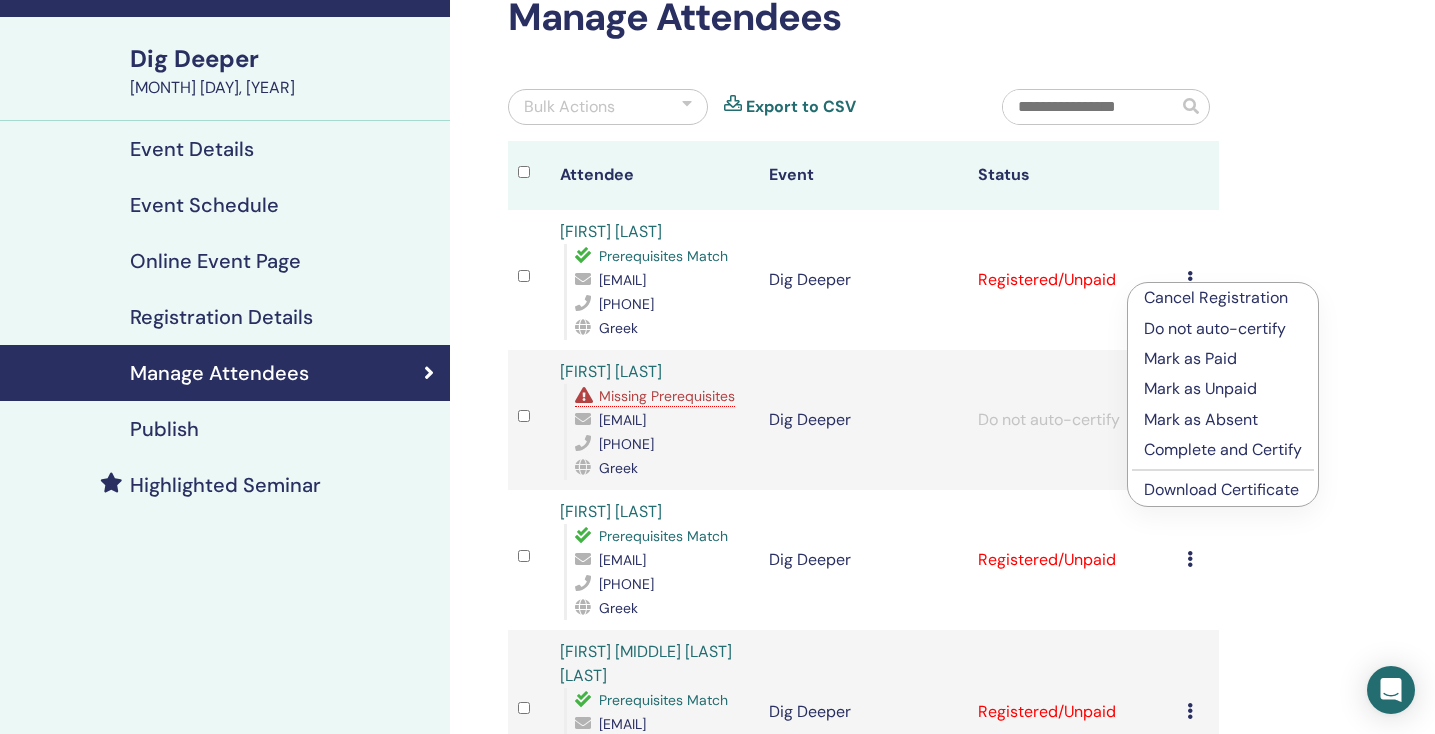 click on "Download Certificate" at bounding box center (1221, 489) 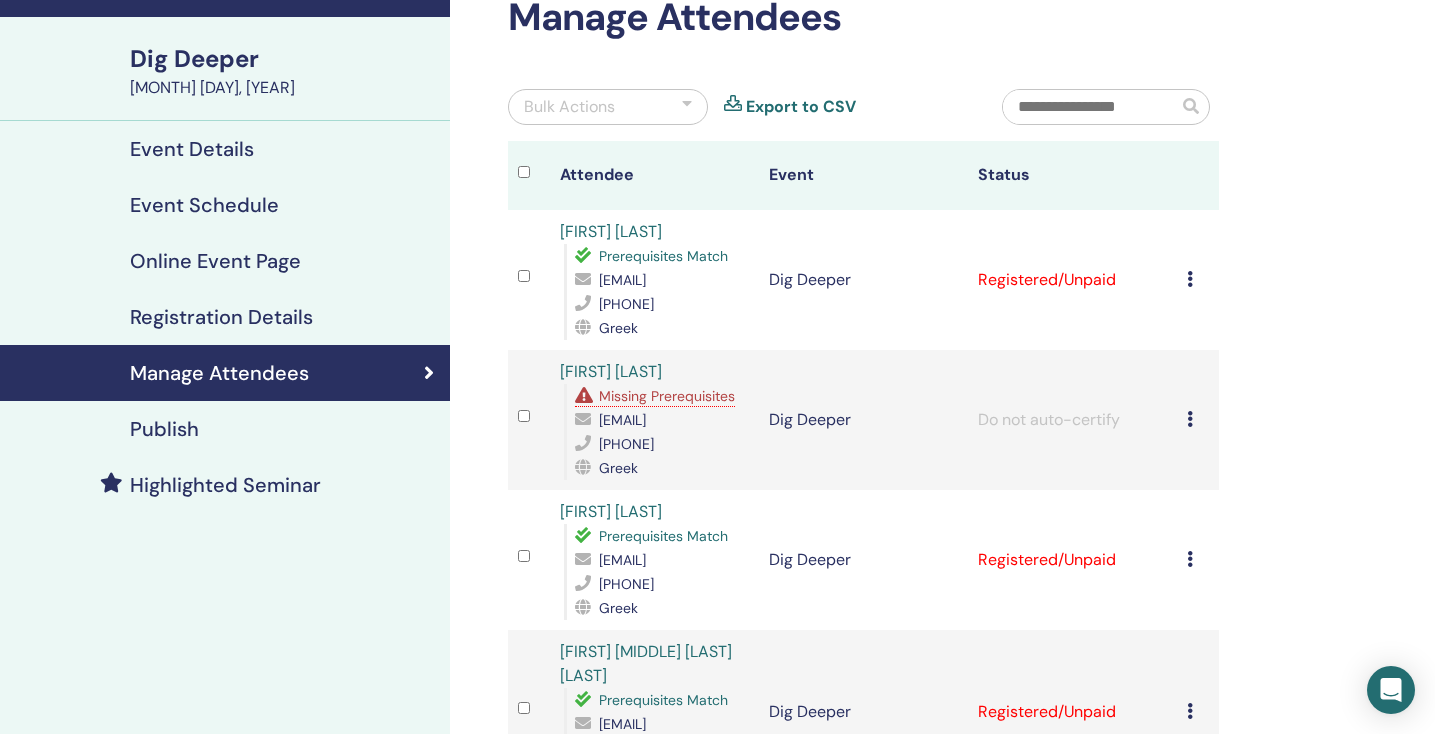 click at bounding box center [1190, 419] 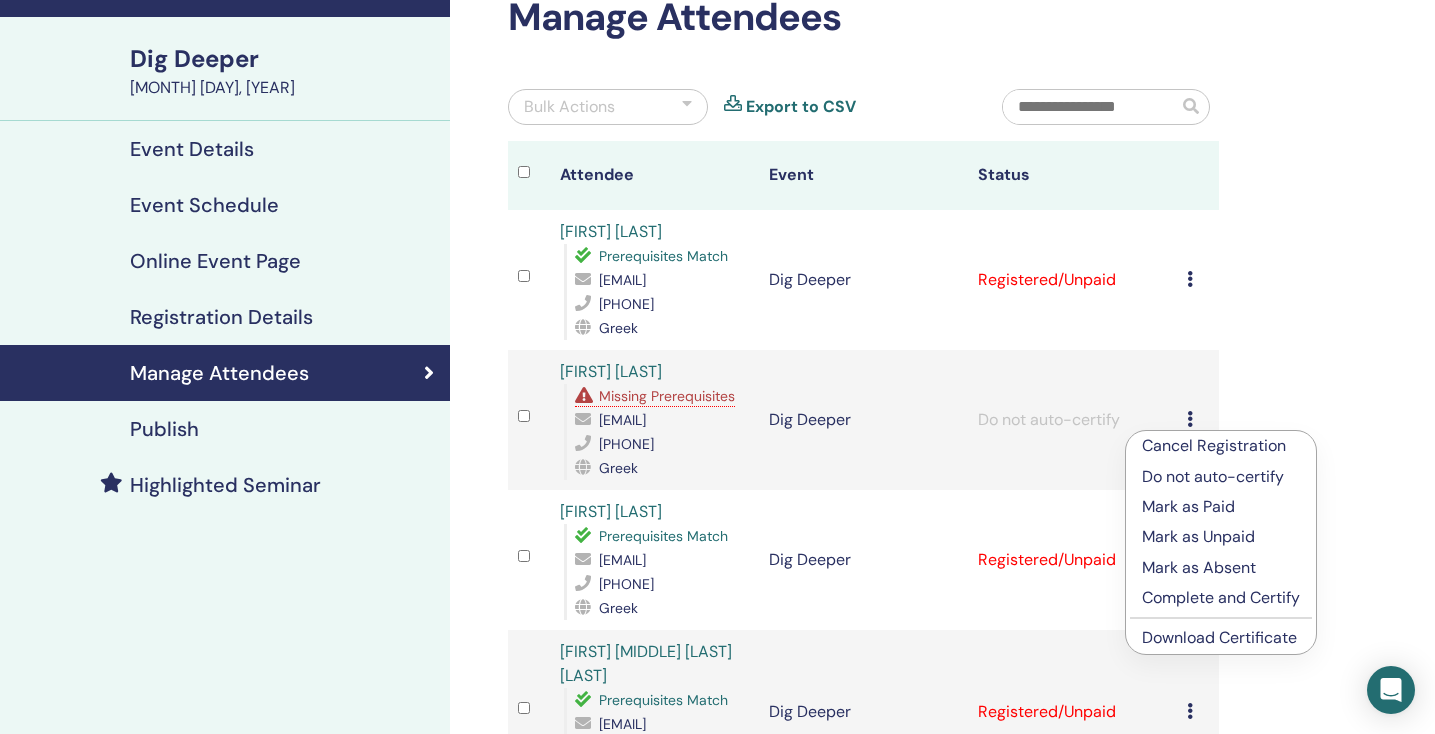 click on "Download Certificate" at bounding box center [1219, 637] 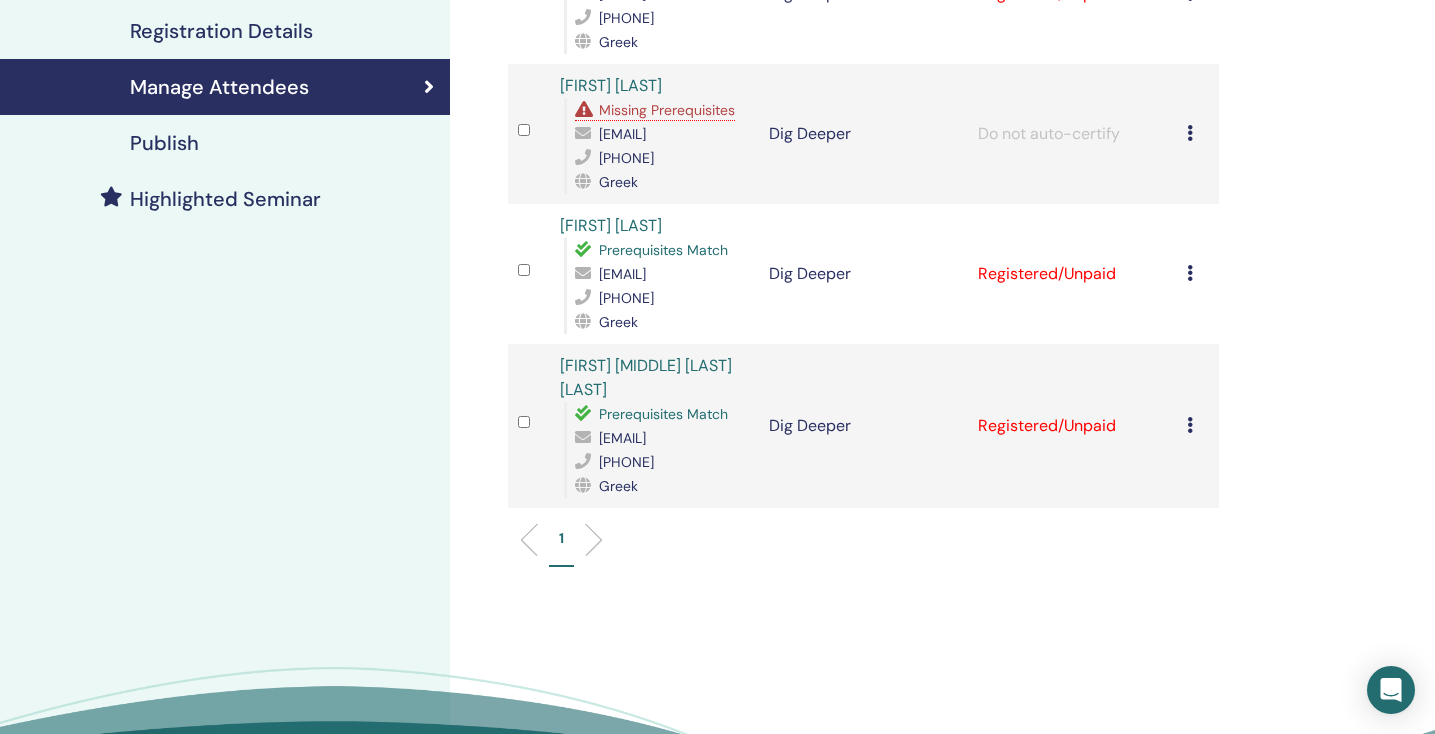 scroll, scrollTop: 411, scrollLeft: 0, axis: vertical 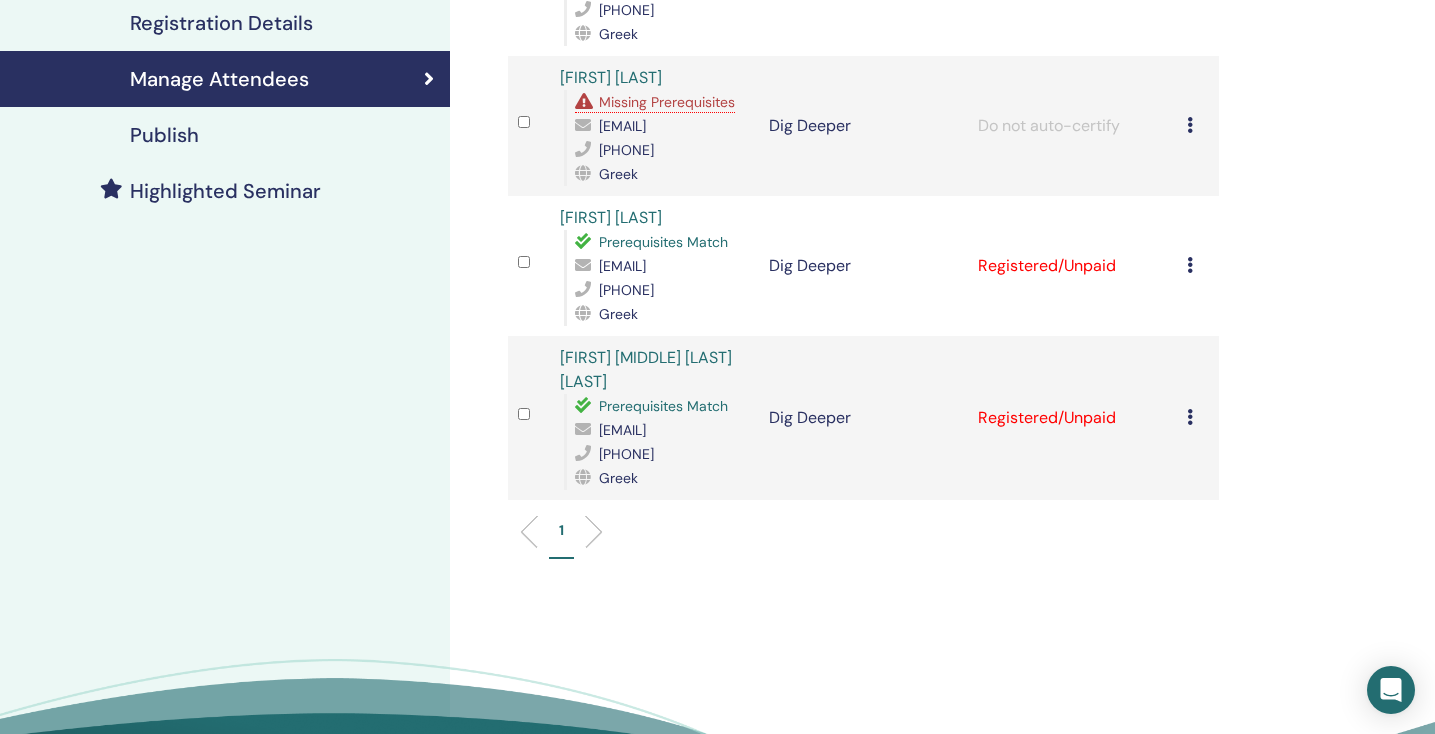 click on "Cancel Registration Do not auto-certify Mark as Paid Mark as Unpaid Mark as Absent Complete and Certify Download Certificate" at bounding box center (1198, 266) 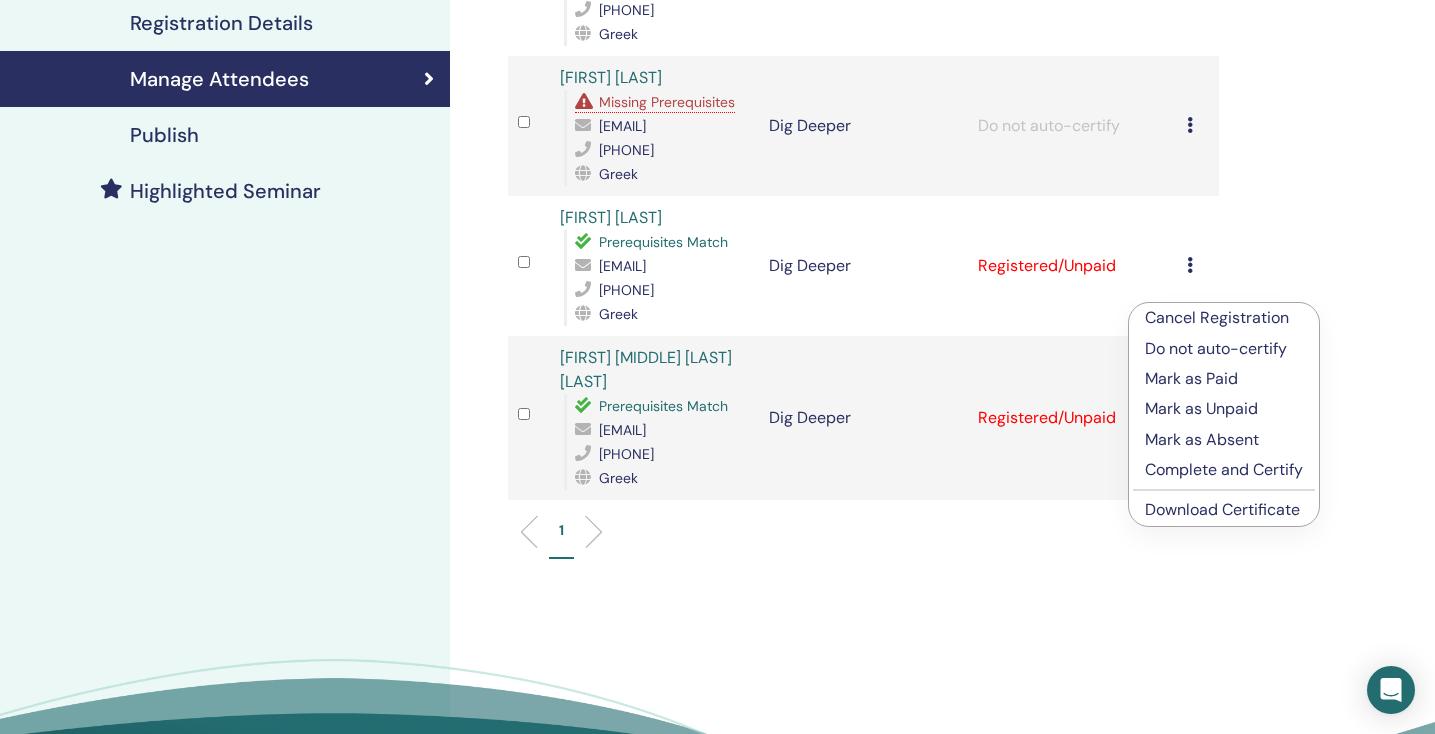 click on "Download Certificate" at bounding box center (1222, 509) 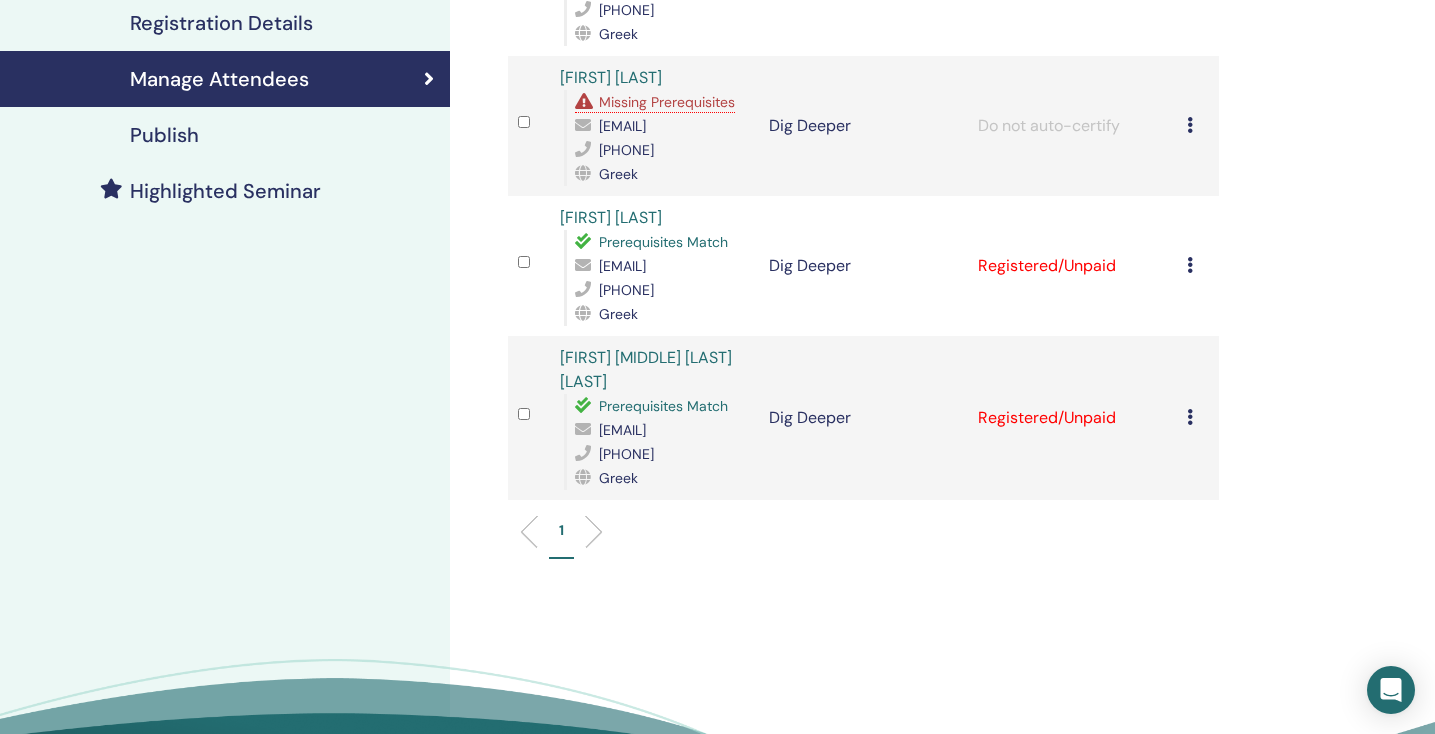 click at bounding box center (1190, 417) 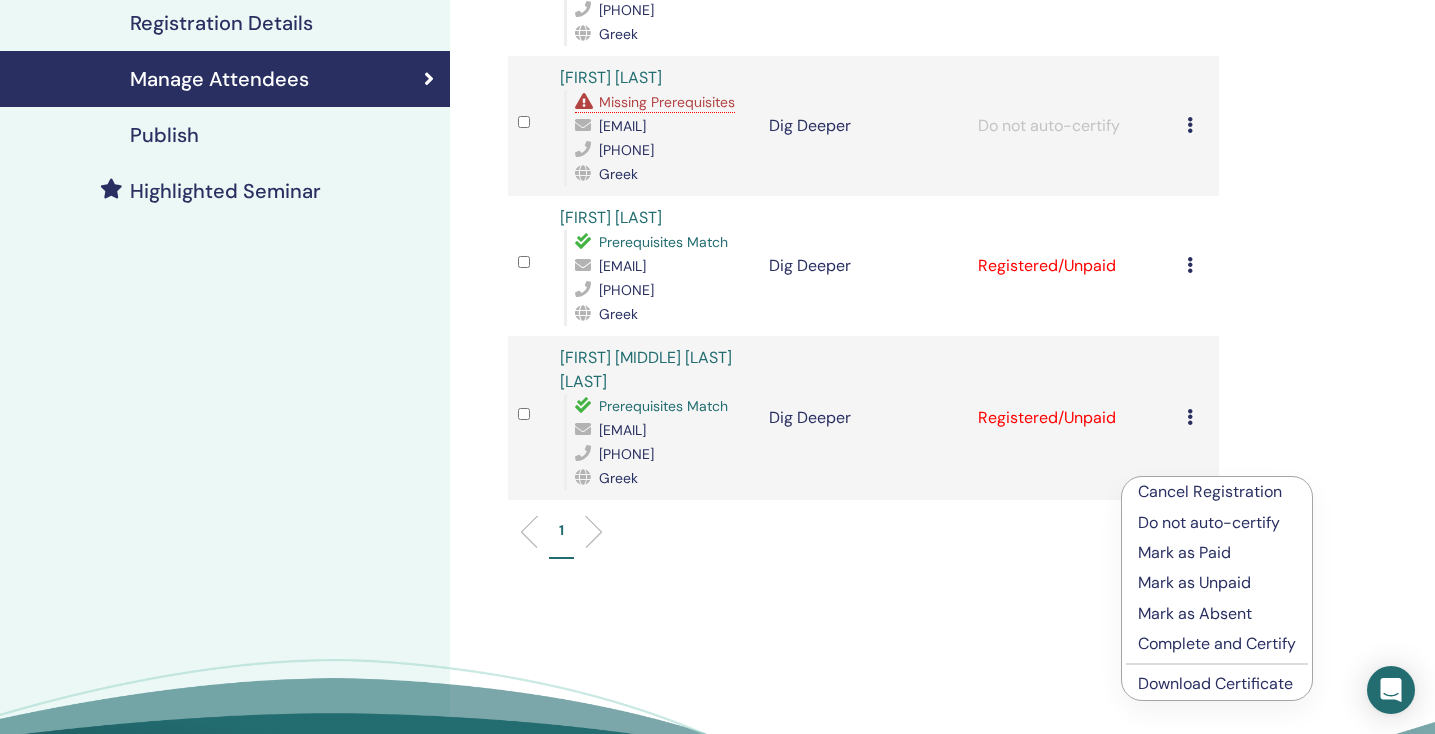 click on "Download Certificate" at bounding box center [1215, 683] 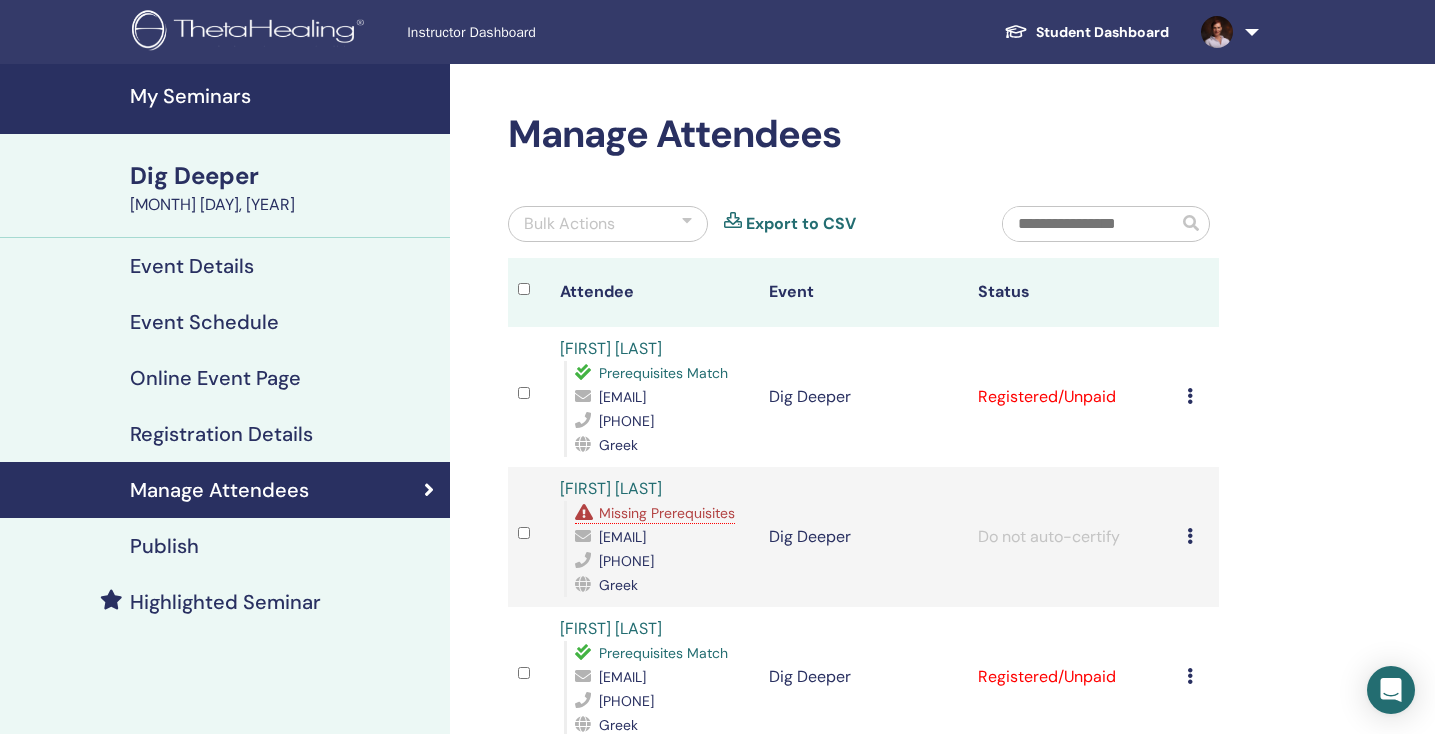 scroll, scrollTop: 0, scrollLeft: 0, axis: both 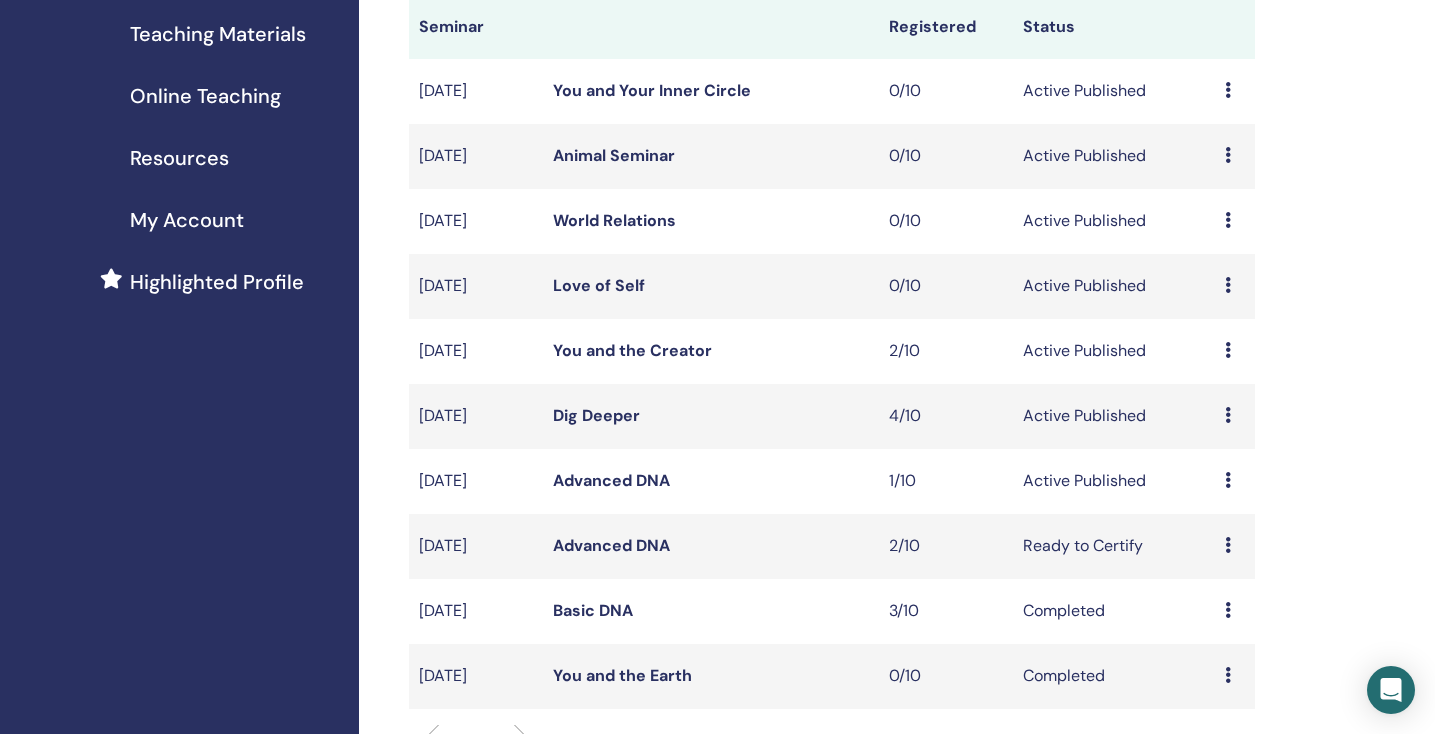 click on "Advanced DNA" at bounding box center (611, 480) 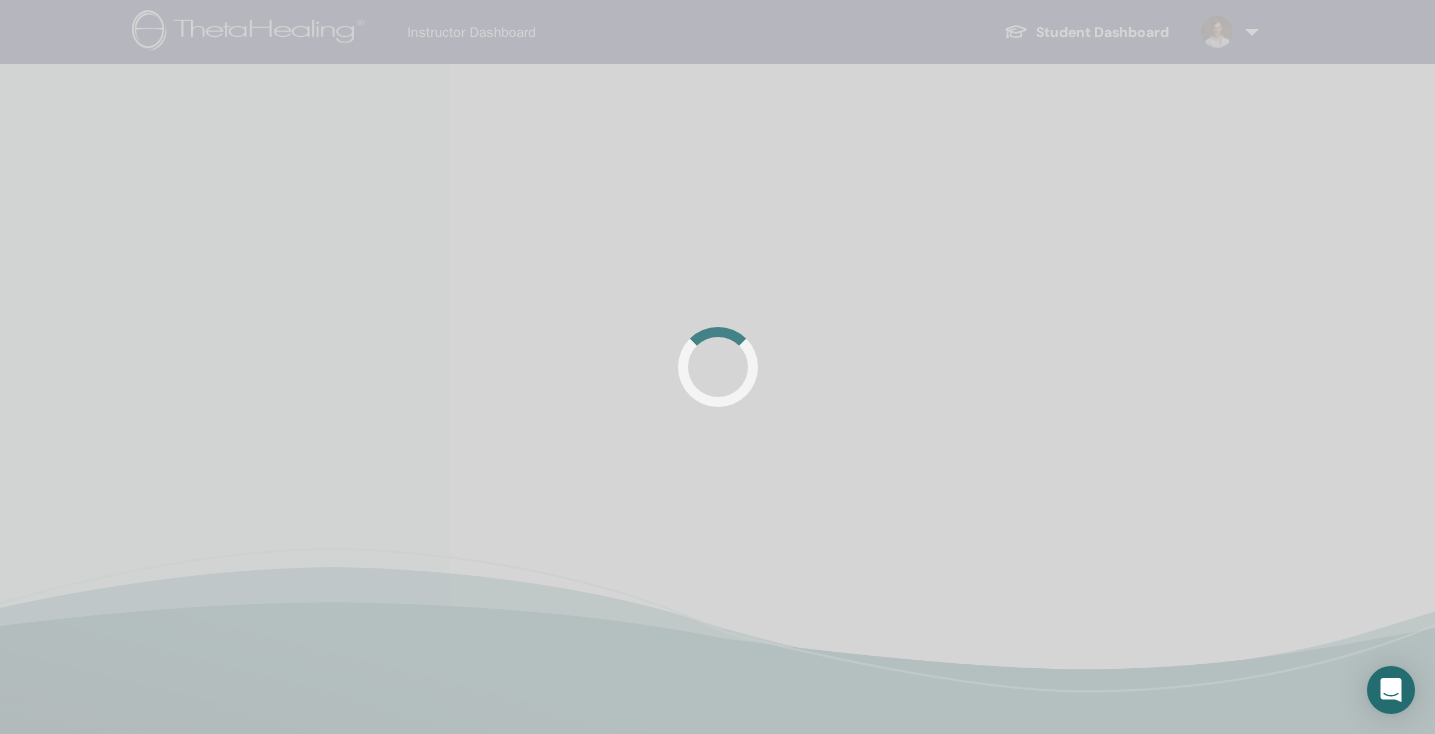 scroll, scrollTop: 0, scrollLeft: 0, axis: both 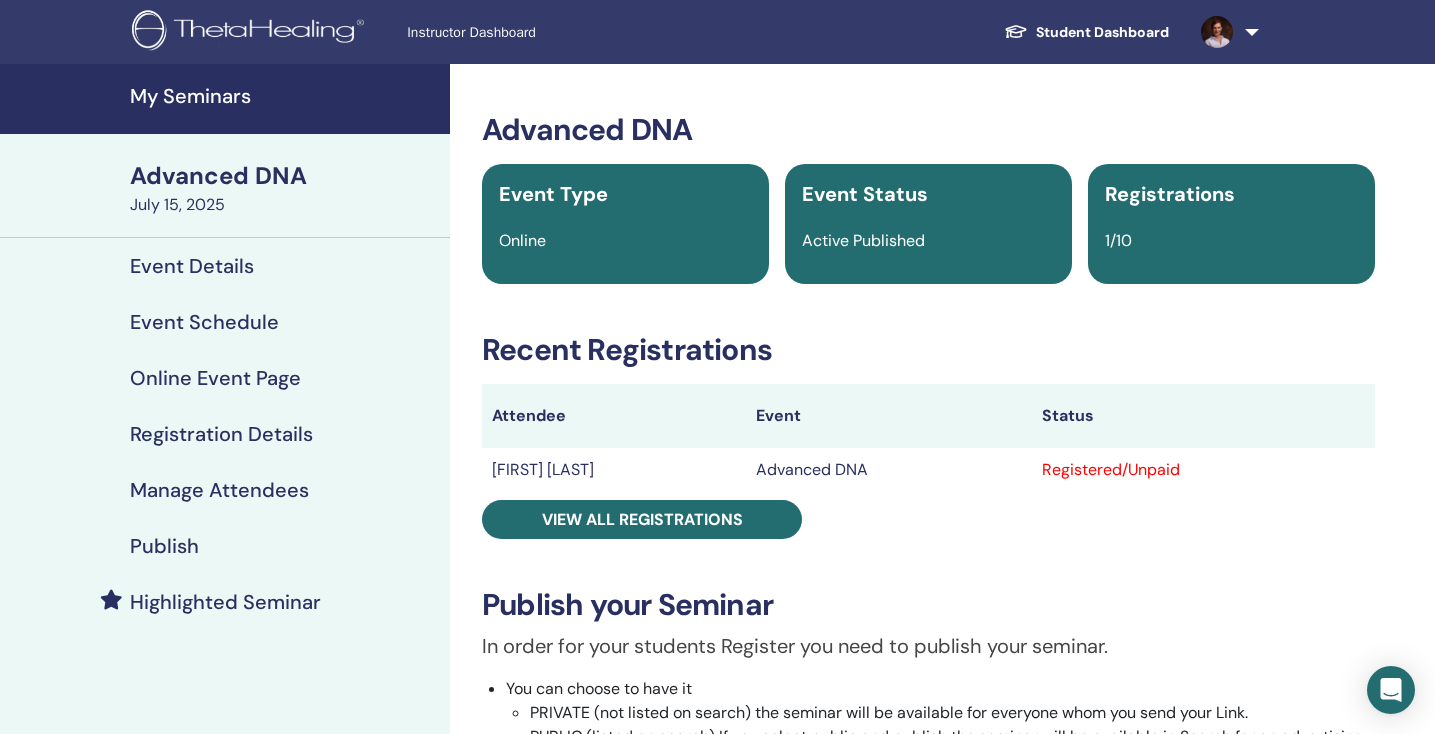 click on "Manage Attendees" at bounding box center [219, 490] 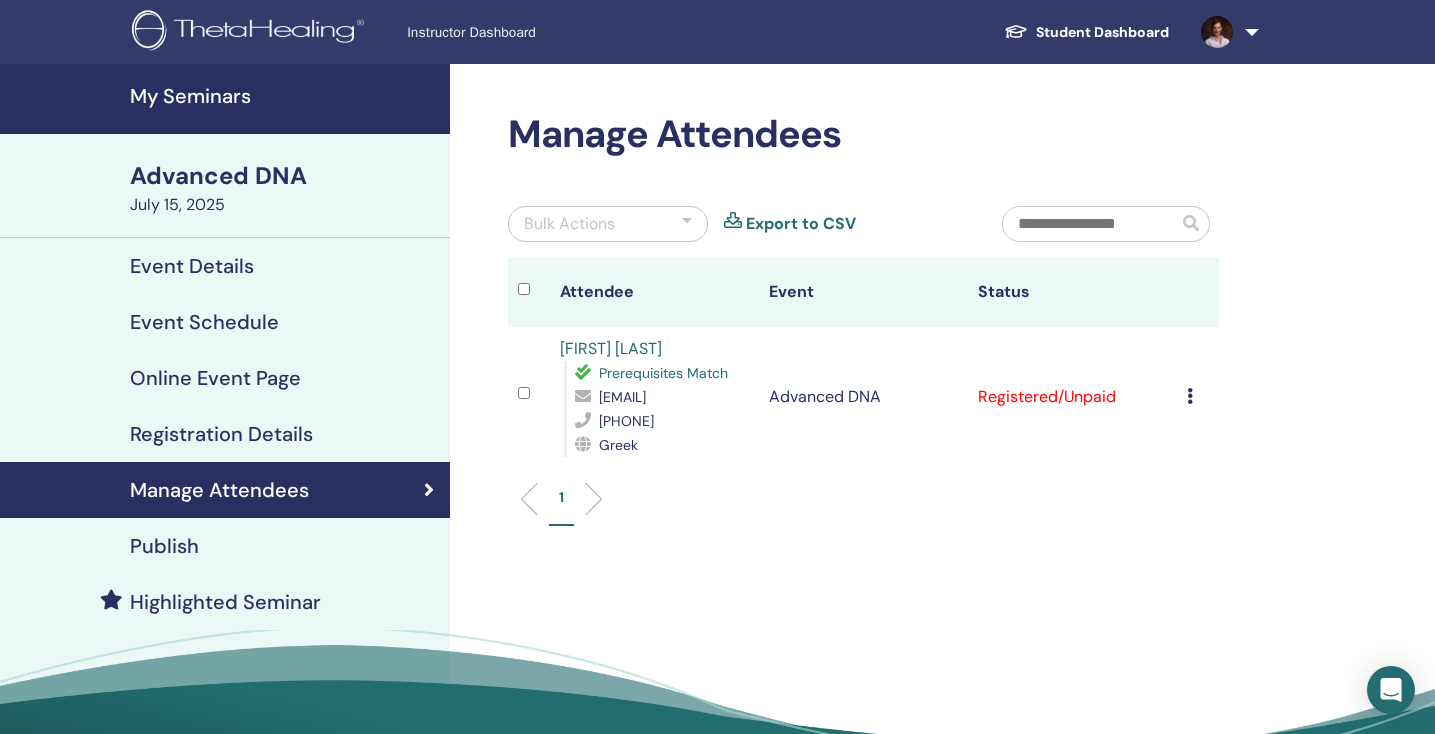 click at bounding box center (1190, 396) 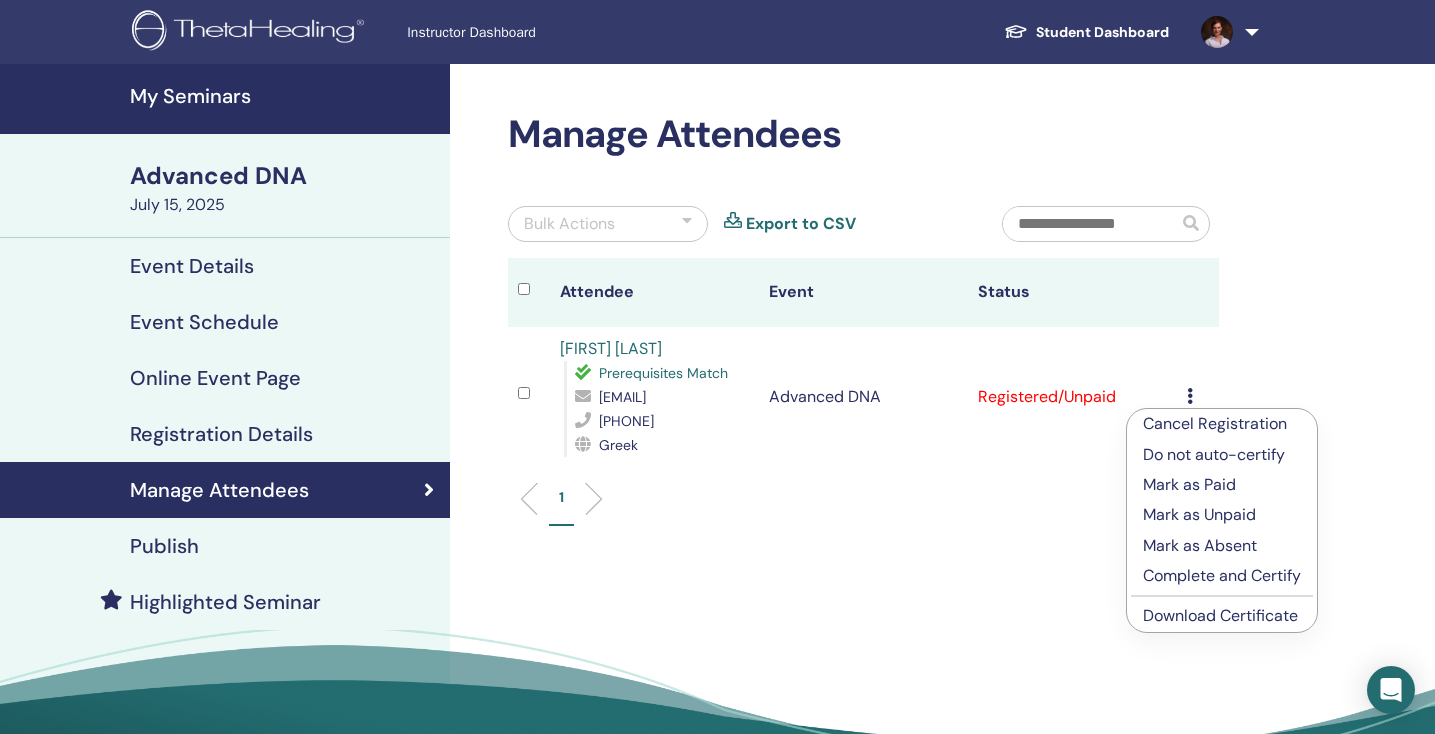 click on "Mark as Paid" at bounding box center (1222, 485) 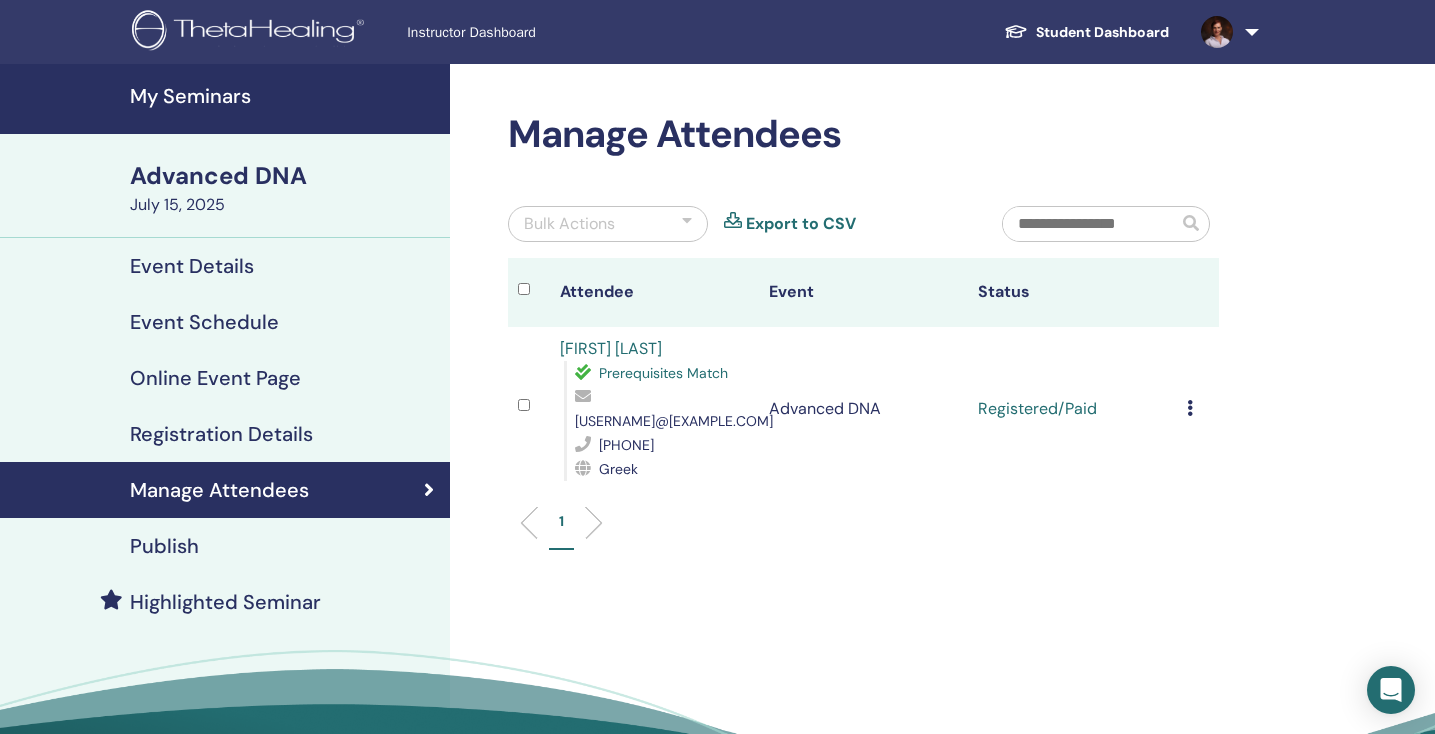 scroll, scrollTop: 0, scrollLeft: 0, axis: both 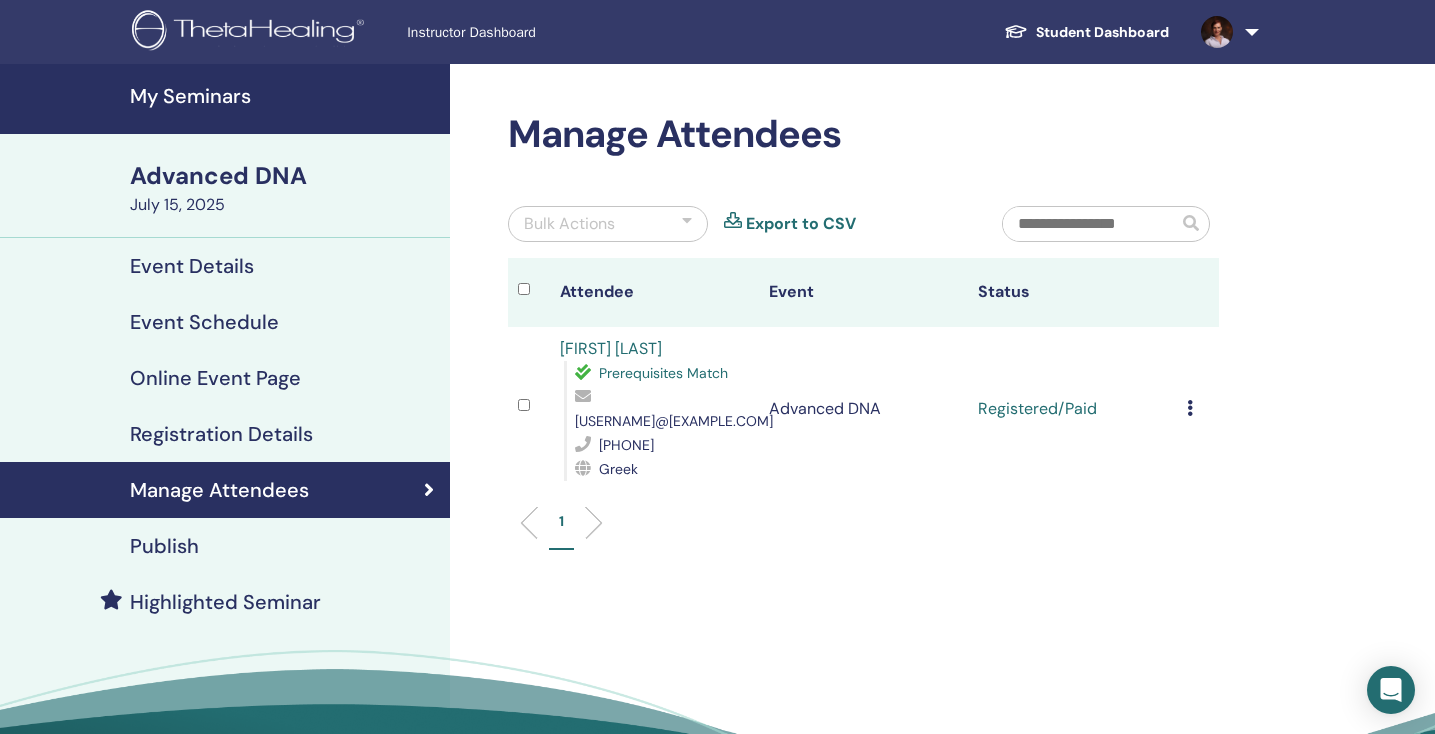 click at bounding box center (1190, 408) 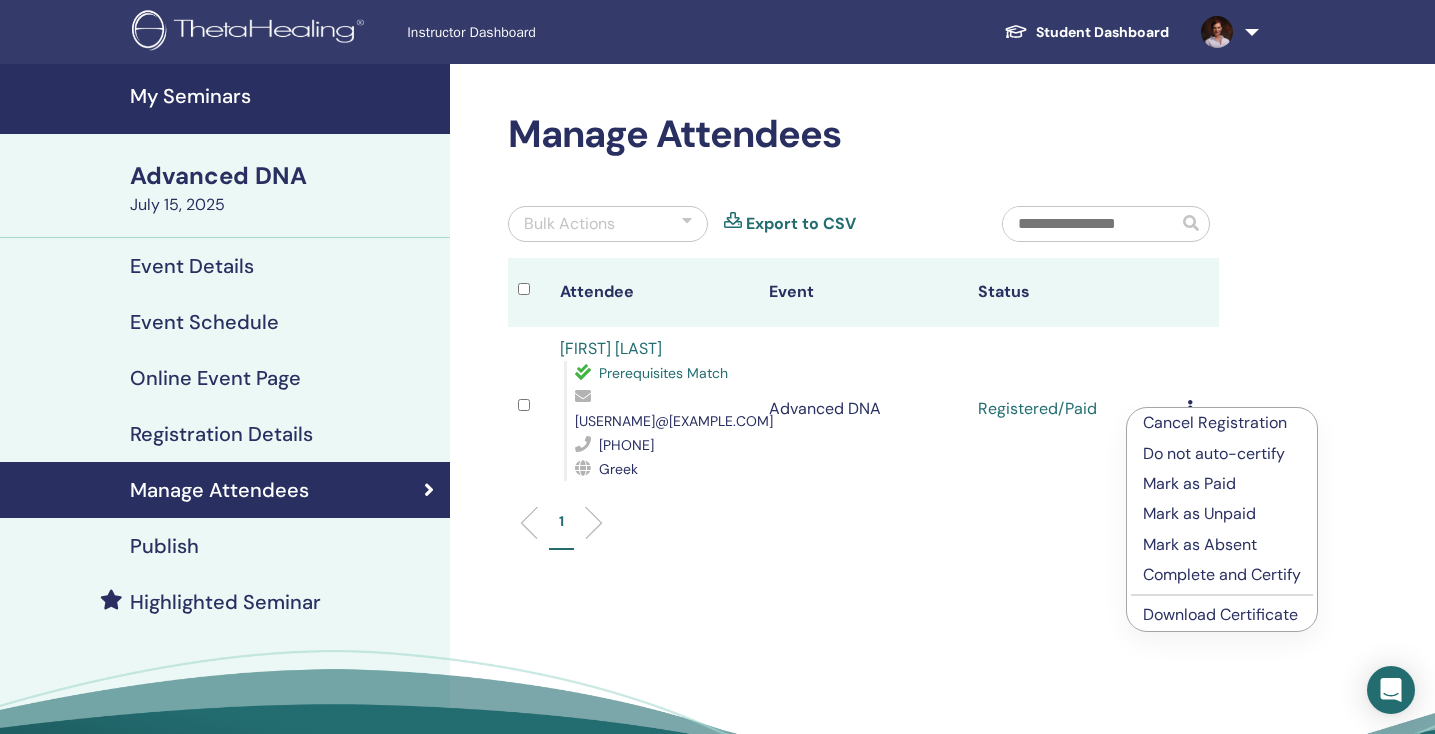click on "Download Certificate" at bounding box center (1220, 614) 